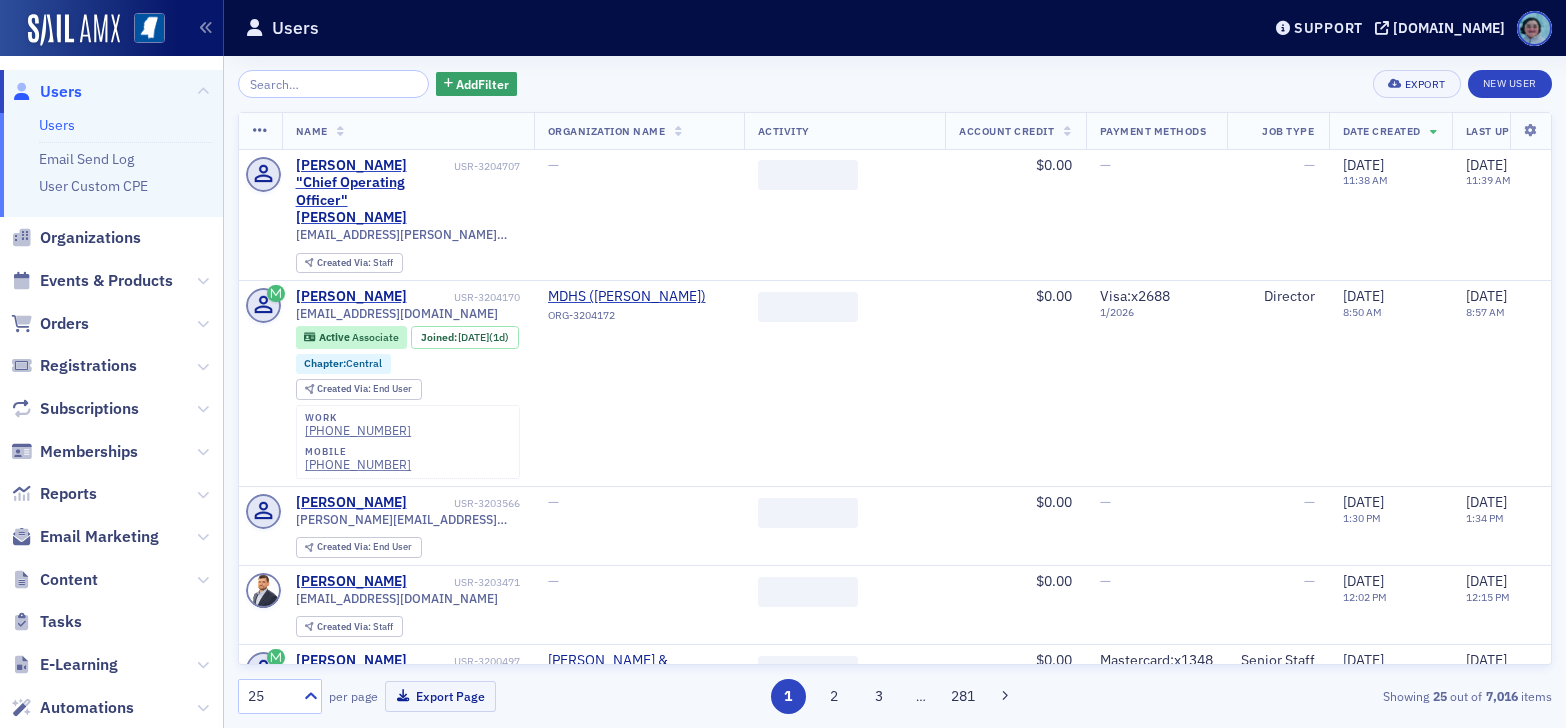 scroll, scrollTop: 0, scrollLeft: 0, axis: both 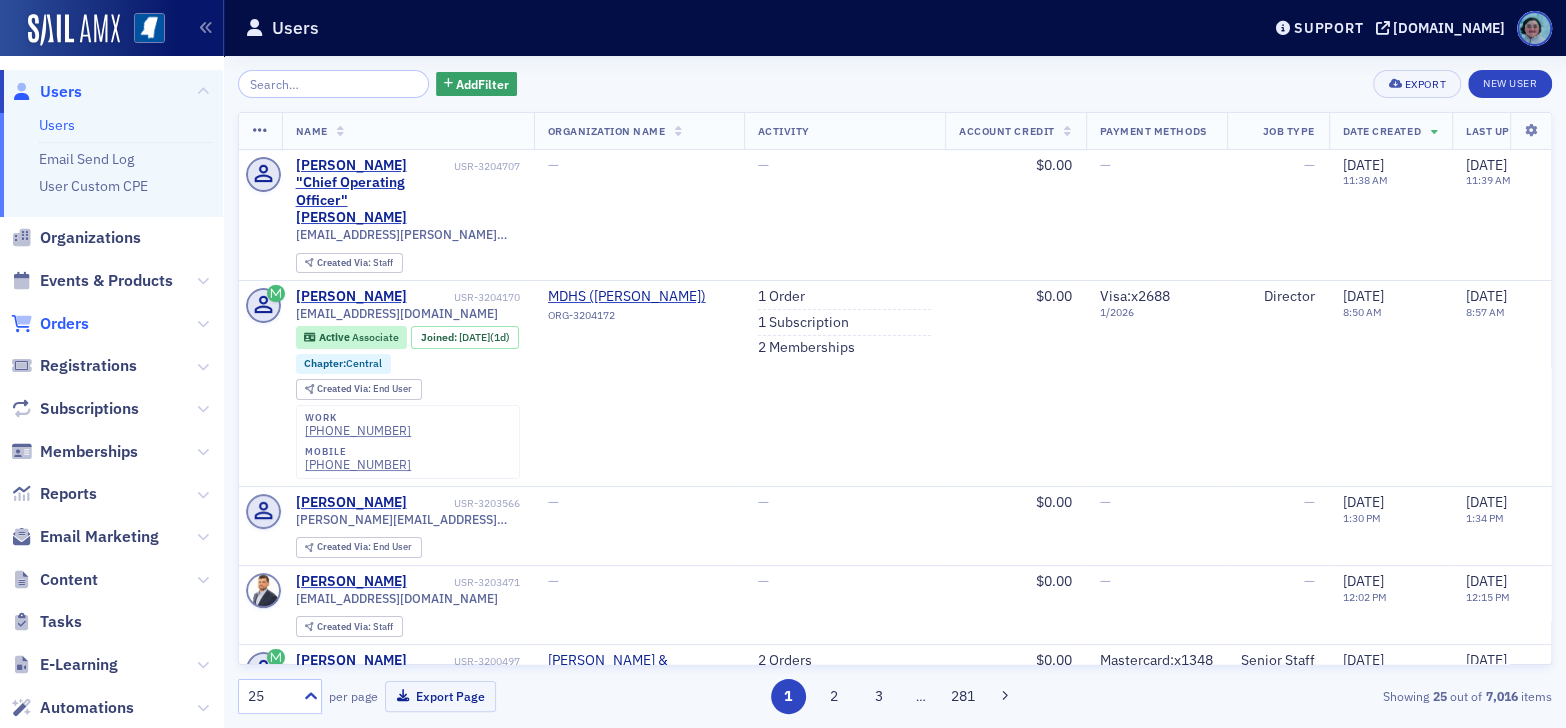click on "Orders" 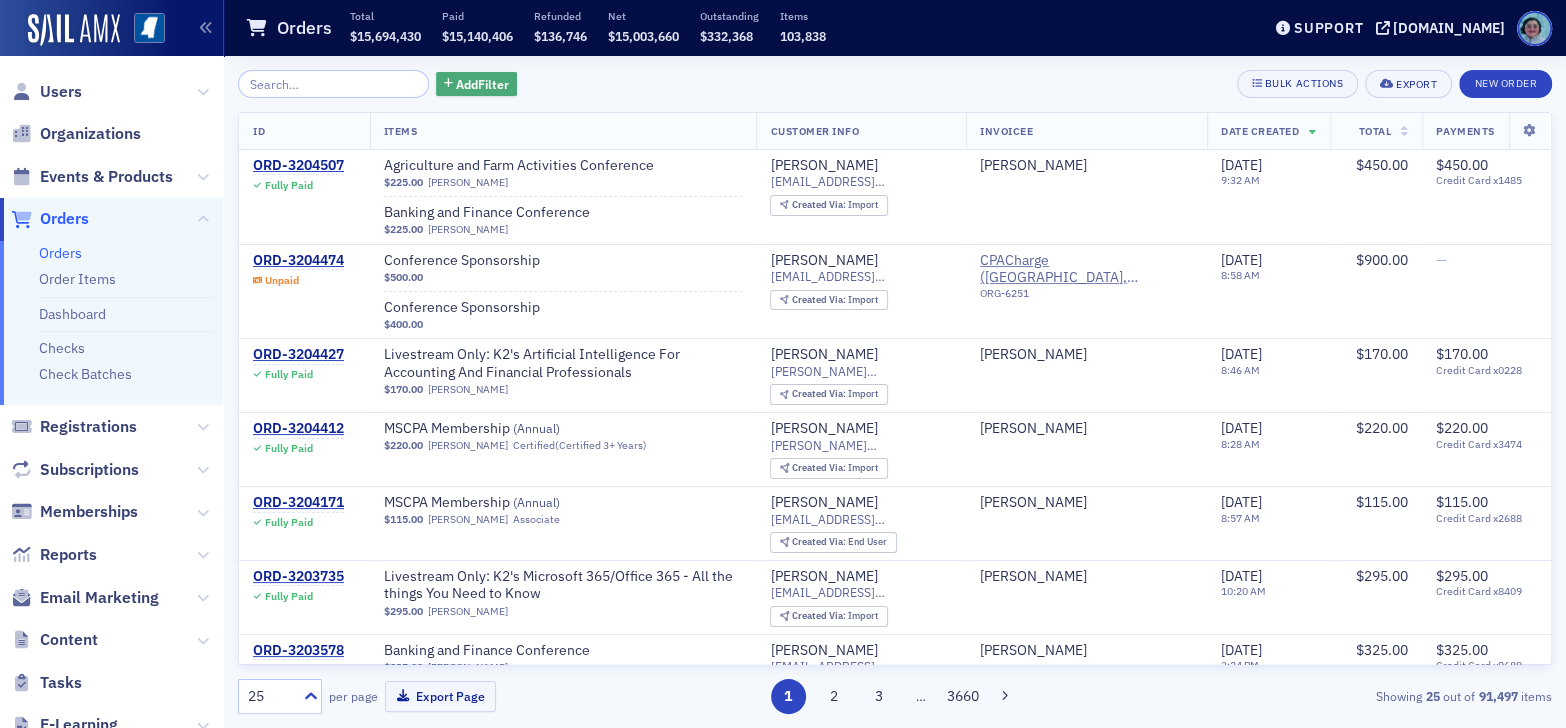 click on "Add  Filter" 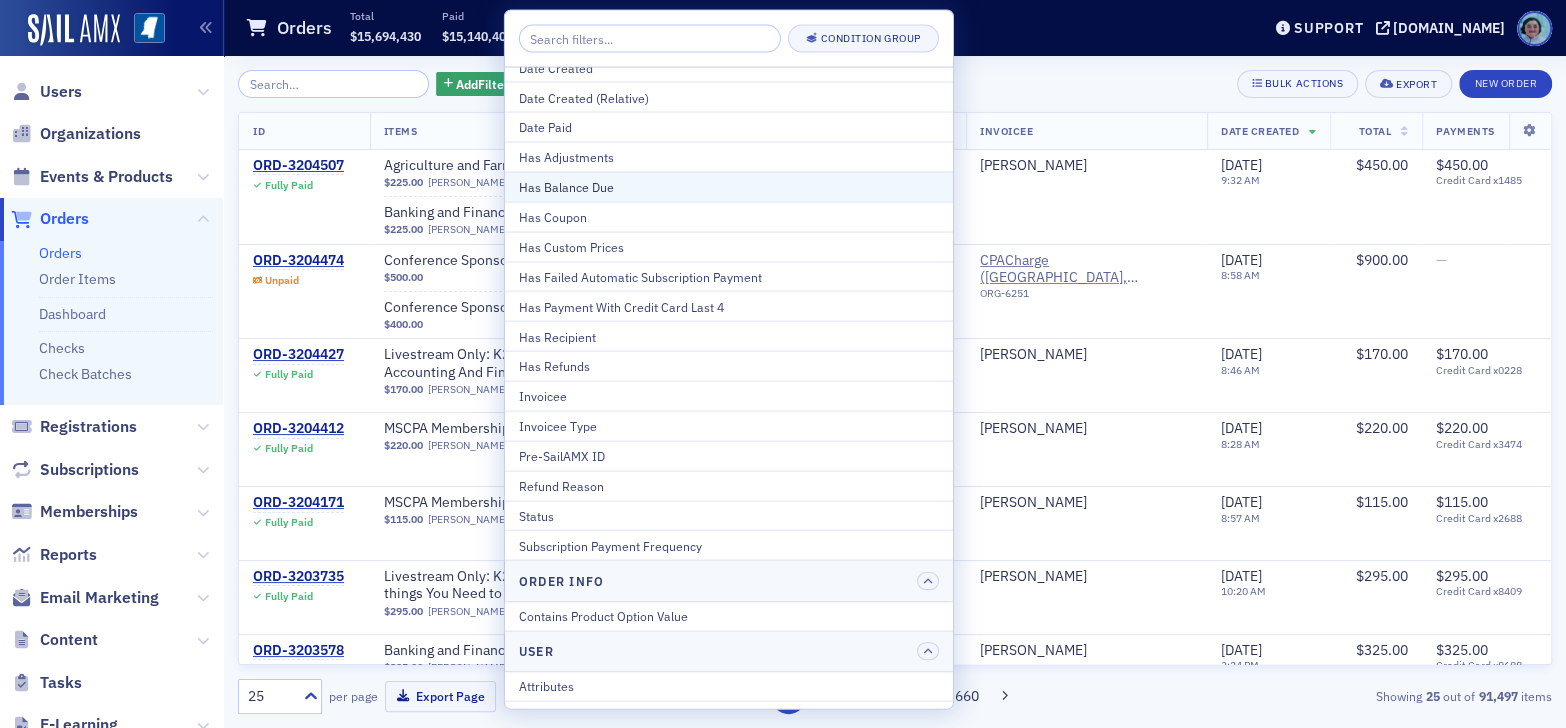 scroll, scrollTop: 200, scrollLeft: 0, axis: vertical 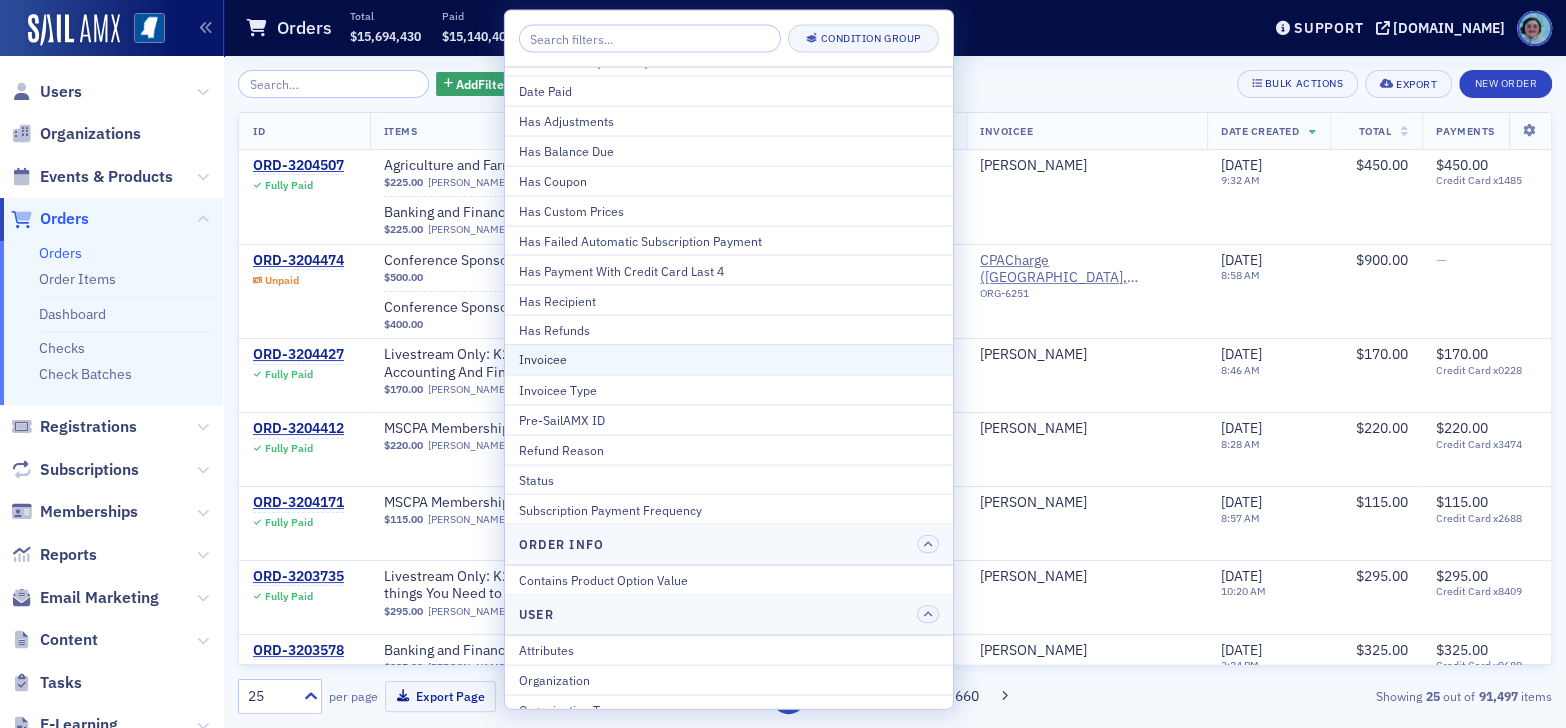 click on "Invoicee" at bounding box center (729, 360) 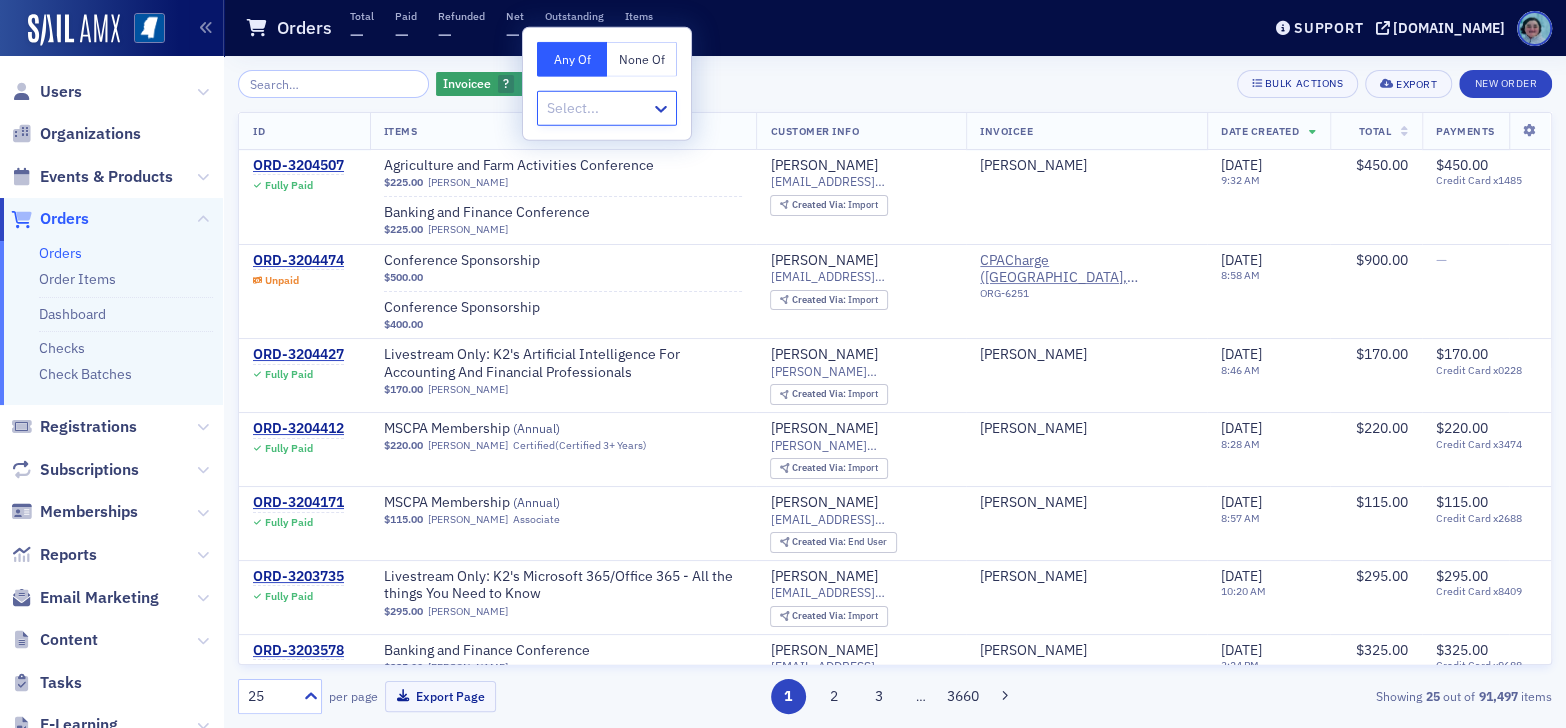 click at bounding box center [597, 108] 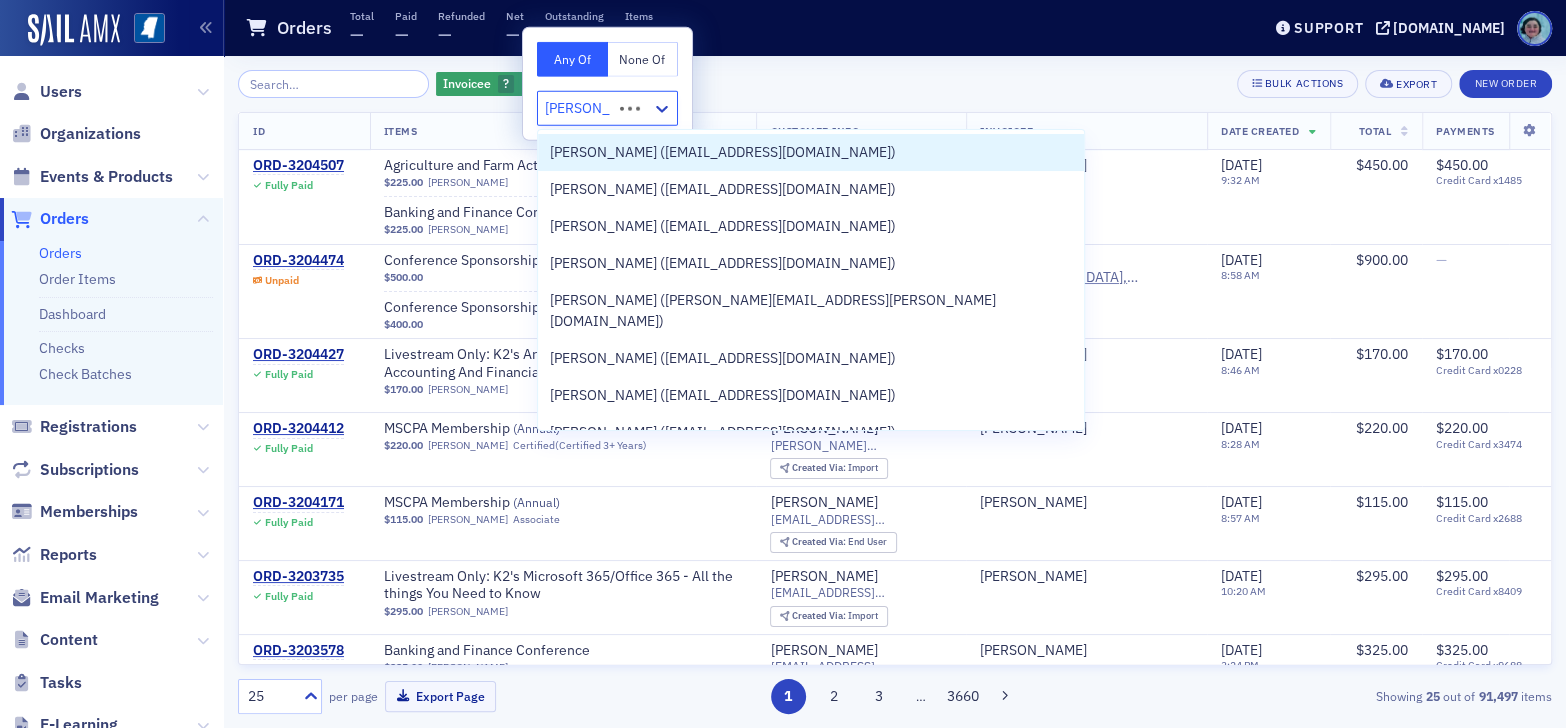 type on "newcomer" 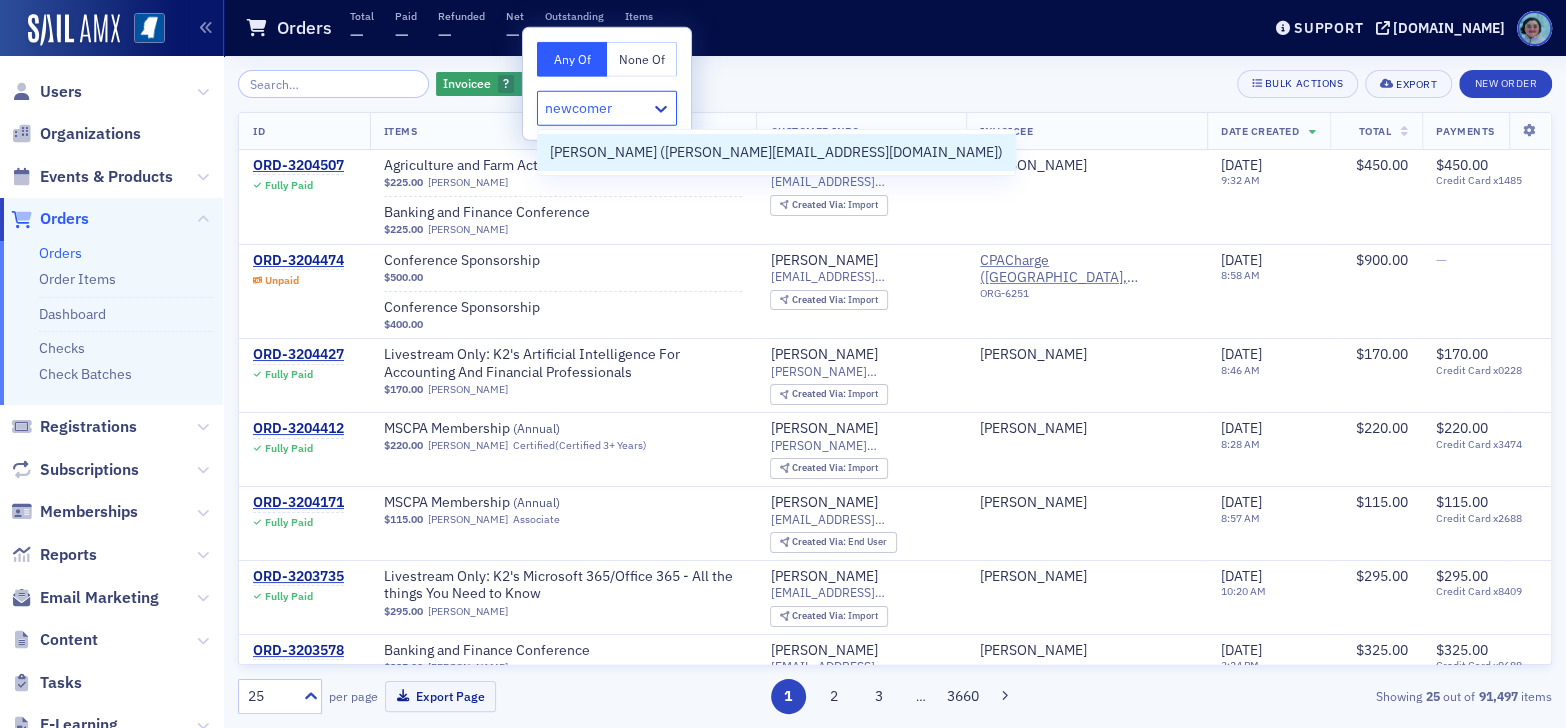type 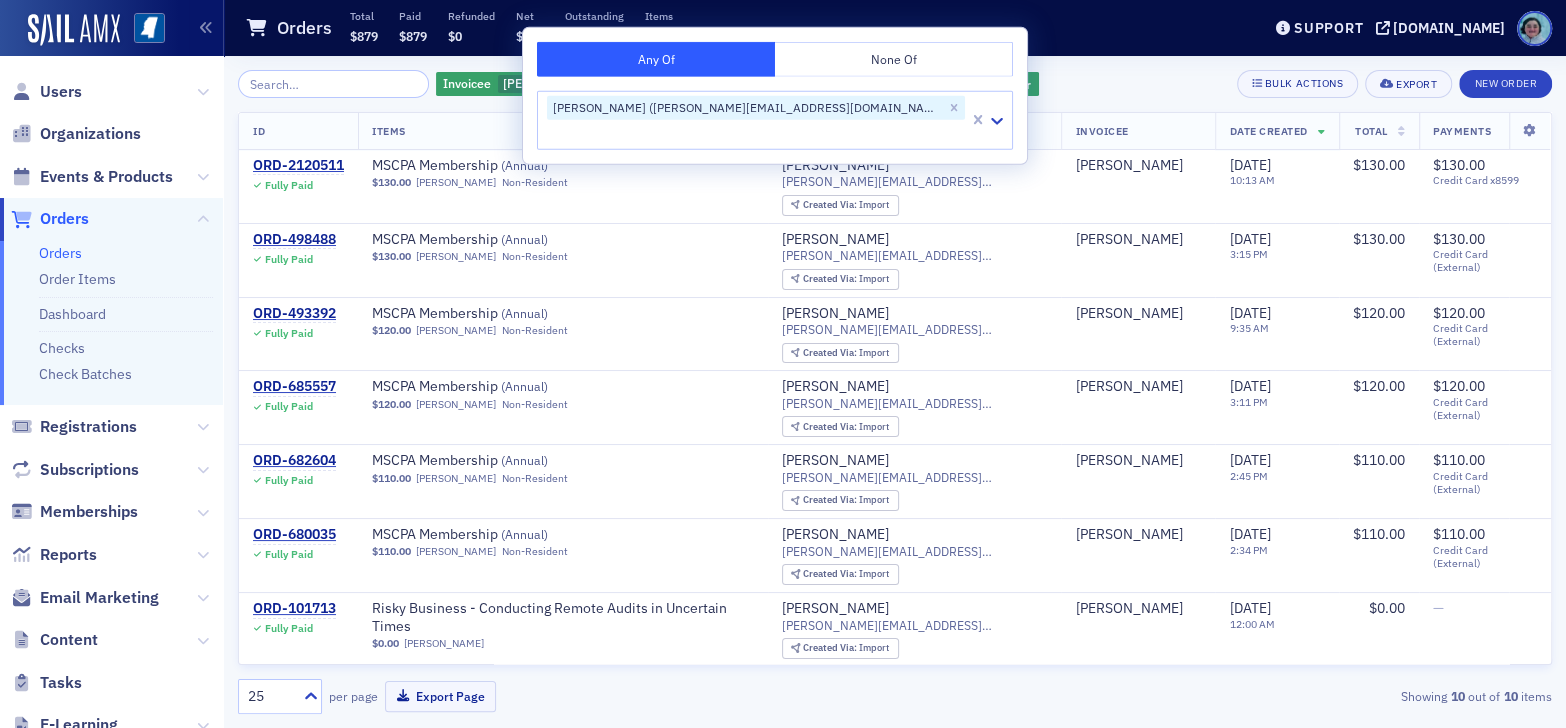 click on "Invoicee [PERSON_NAME] ([PERSON_NAME][EMAIL_ADDRESS][DOMAIN_NAME]) Add  Filter Bulk Actions Export New Order ID   Items   Customer Info   Invoicee   Date Created   Total   Payments   ORD-2120511 Fully Paid MSCPA Membership     ( Annual ) $130.00 [PERSON_NAME] Non-Resident [PERSON_NAME] [PERSON_NAME][EMAIL_ADDRESS][DOMAIN_NAME] Created Via :  Import [PERSON_NAME] [DATE] 10:13 AM $130.00 $130.00 Credit Card    x8599 ORD-498488 Fully Paid MSCPA Membership     ( Annual ) $130.00 [PERSON_NAME] Non-Resident [PERSON_NAME] [PERSON_NAME][EMAIL_ADDRESS][DOMAIN_NAME] Created Via :  Import [PERSON_NAME] [DATE] 3:15 PM $130.00 $130.00 Credit Card (External)   ORD-493392 Fully Paid MSCPA Membership     ( Annual ) $120.00 [PERSON_NAME] Non-Resident [PERSON_NAME] [PERSON_NAME][EMAIL_ADDRESS][DOMAIN_NAME] Created Via :  Import [PERSON_NAME] [DATE] 9:35 AM $120.00 $120.00 Credit Card (External)   ORD-685557 Fully Paid MSCPA Membership     ( Annual ) $120.00 [PERSON_NAME] Non-Resident [PERSON_NAME] [PERSON_NAME][EMAIL_ADDRESS][DOMAIN_NAME] Created Via :  Import [PERSON_NAME] [DATE] 3:11 PM $120.00 $120.00 Credit Card (External)   ORD-682604 Fully Paid     ( ) :" 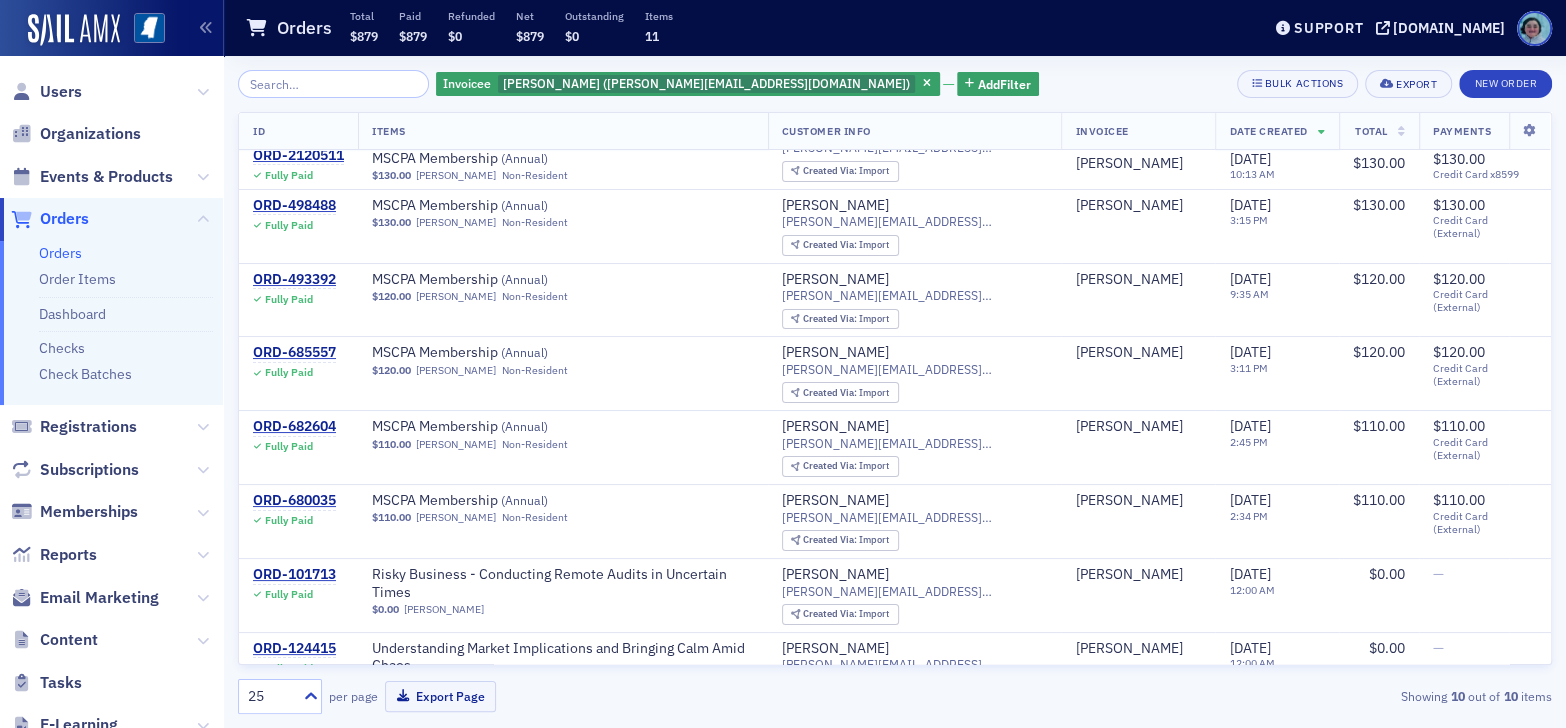 scroll, scrollTop: 0, scrollLeft: 0, axis: both 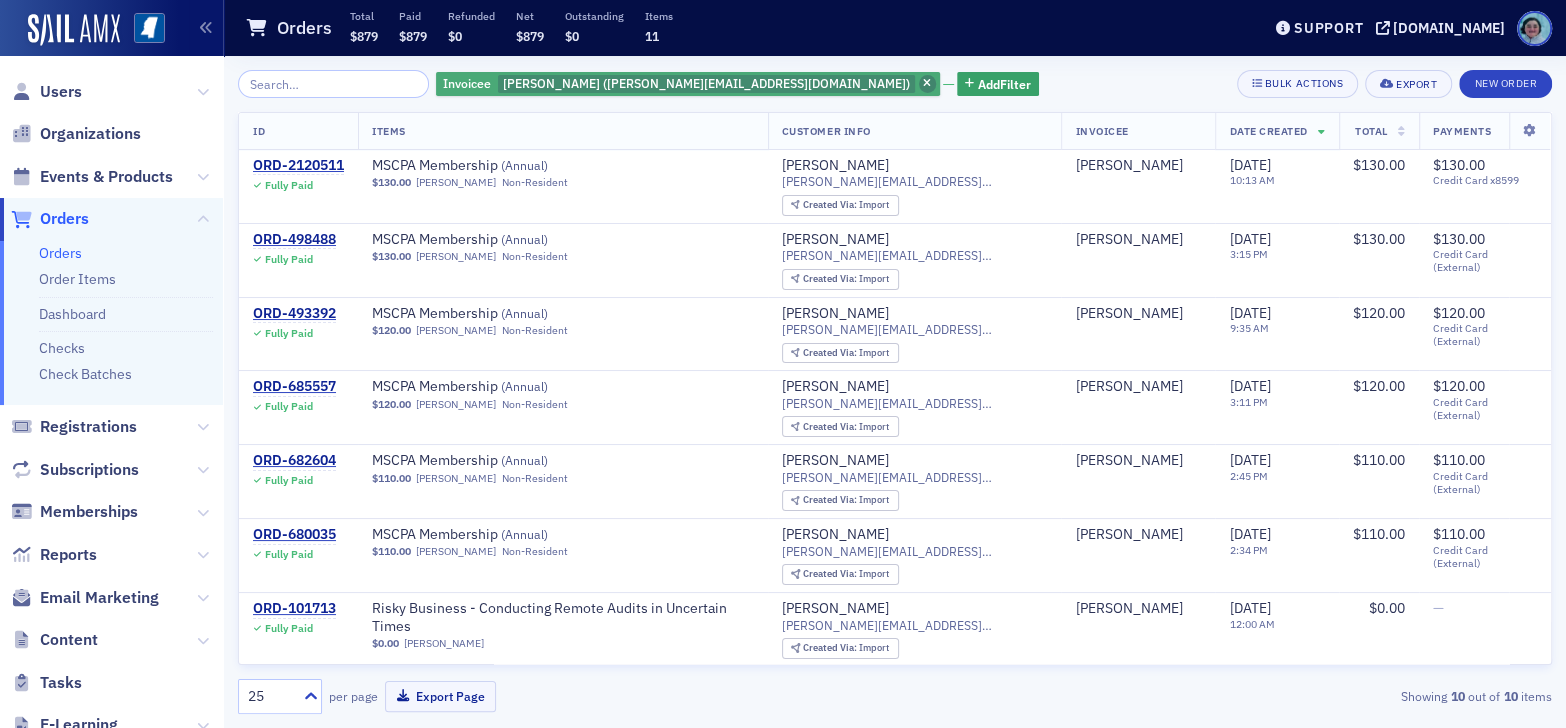 click 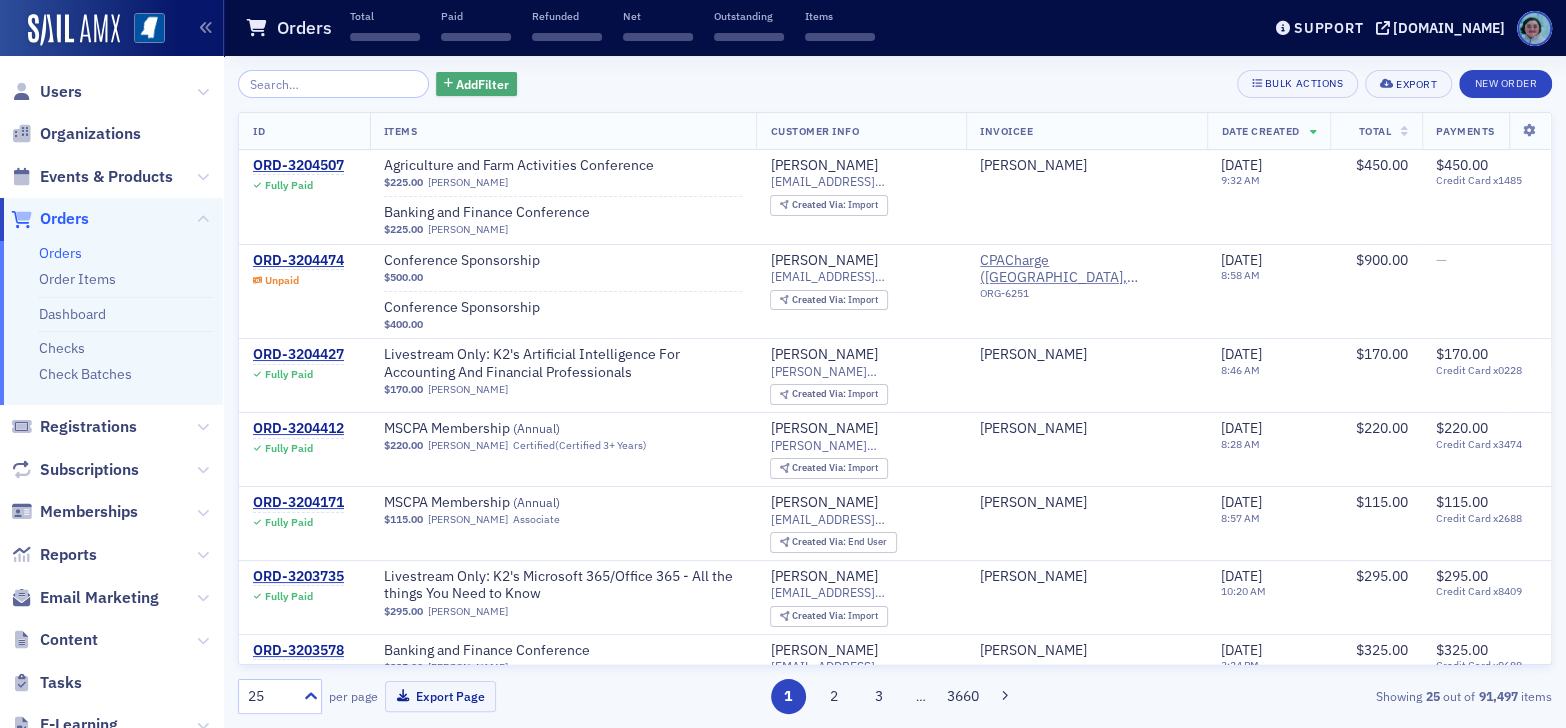 click on "Add  Filter" 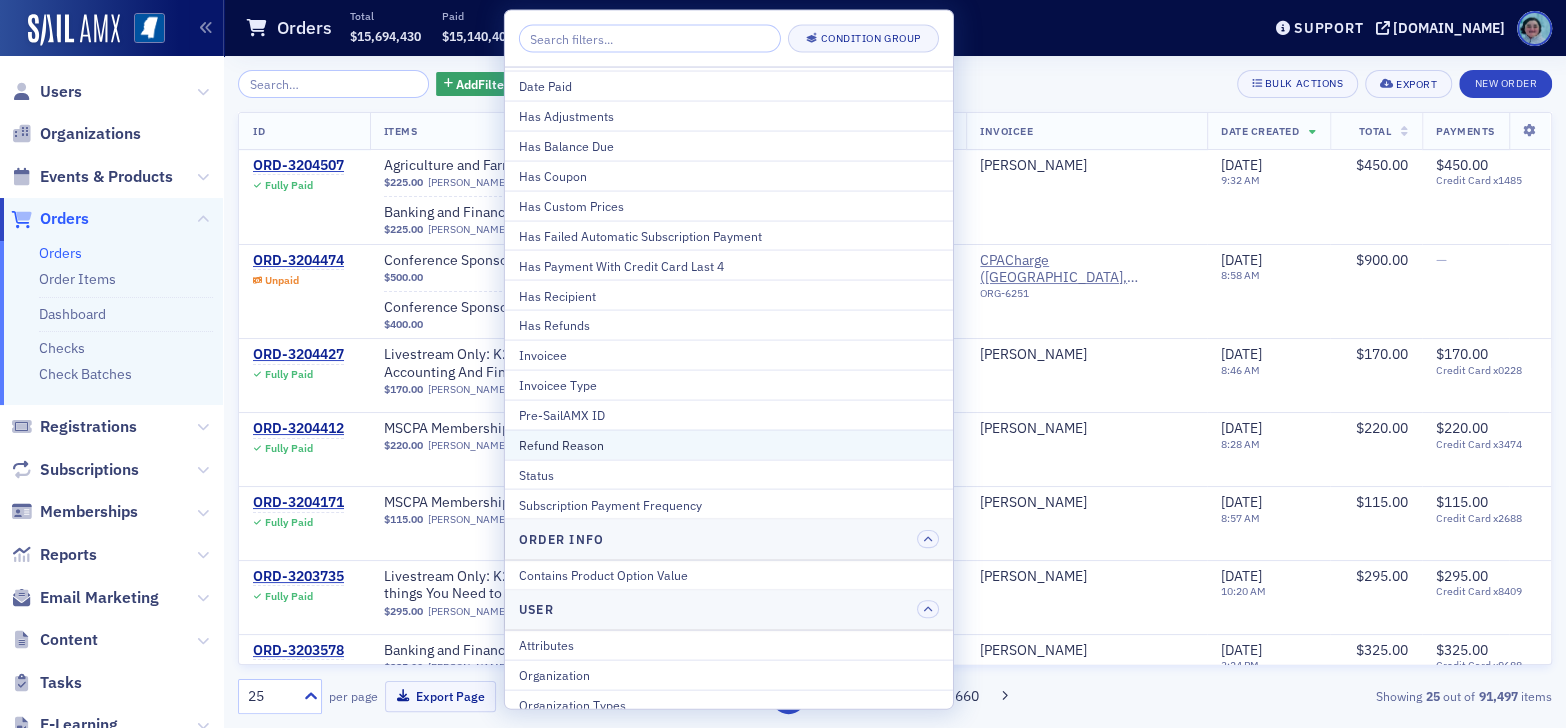 scroll, scrollTop: 214, scrollLeft: 0, axis: vertical 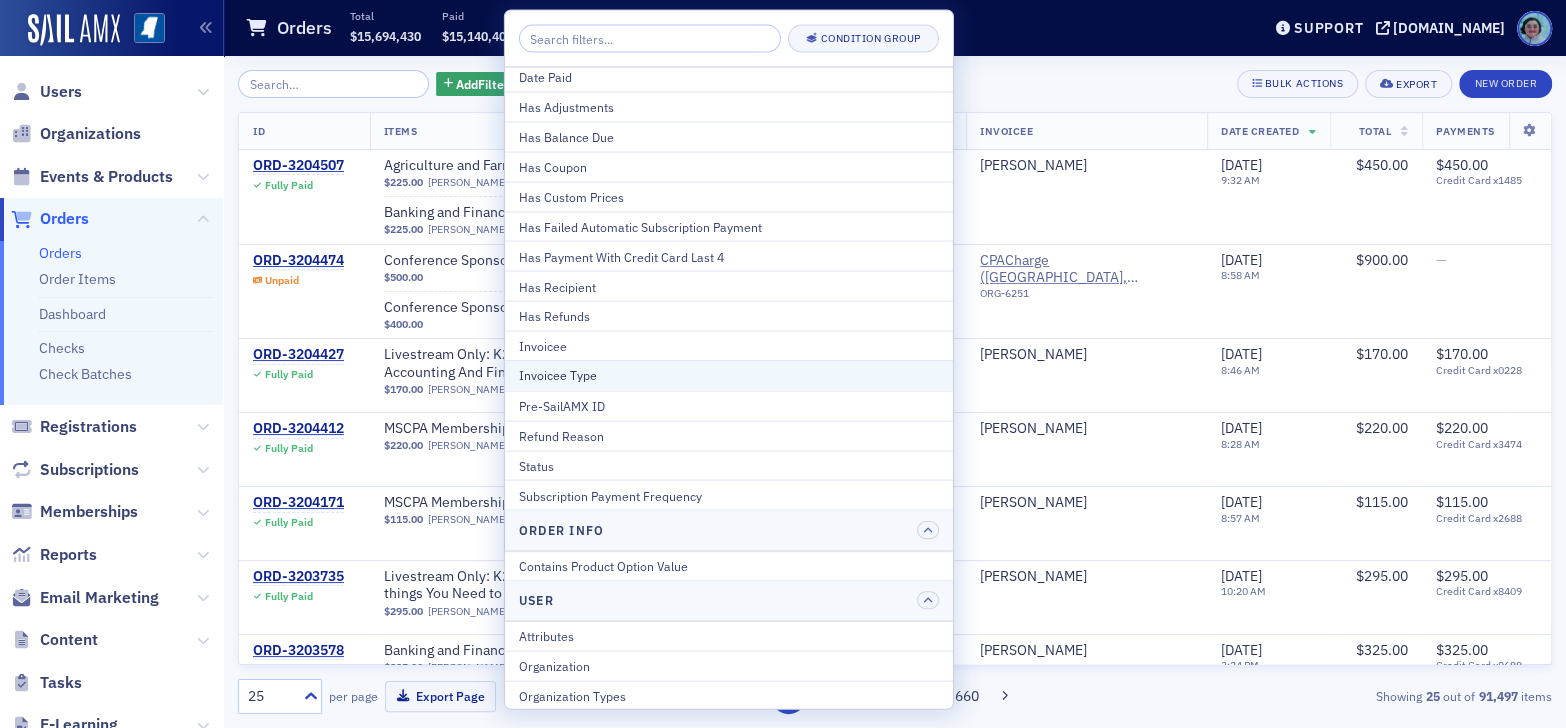 click on "Invoicee Type" at bounding box center (729, 376) 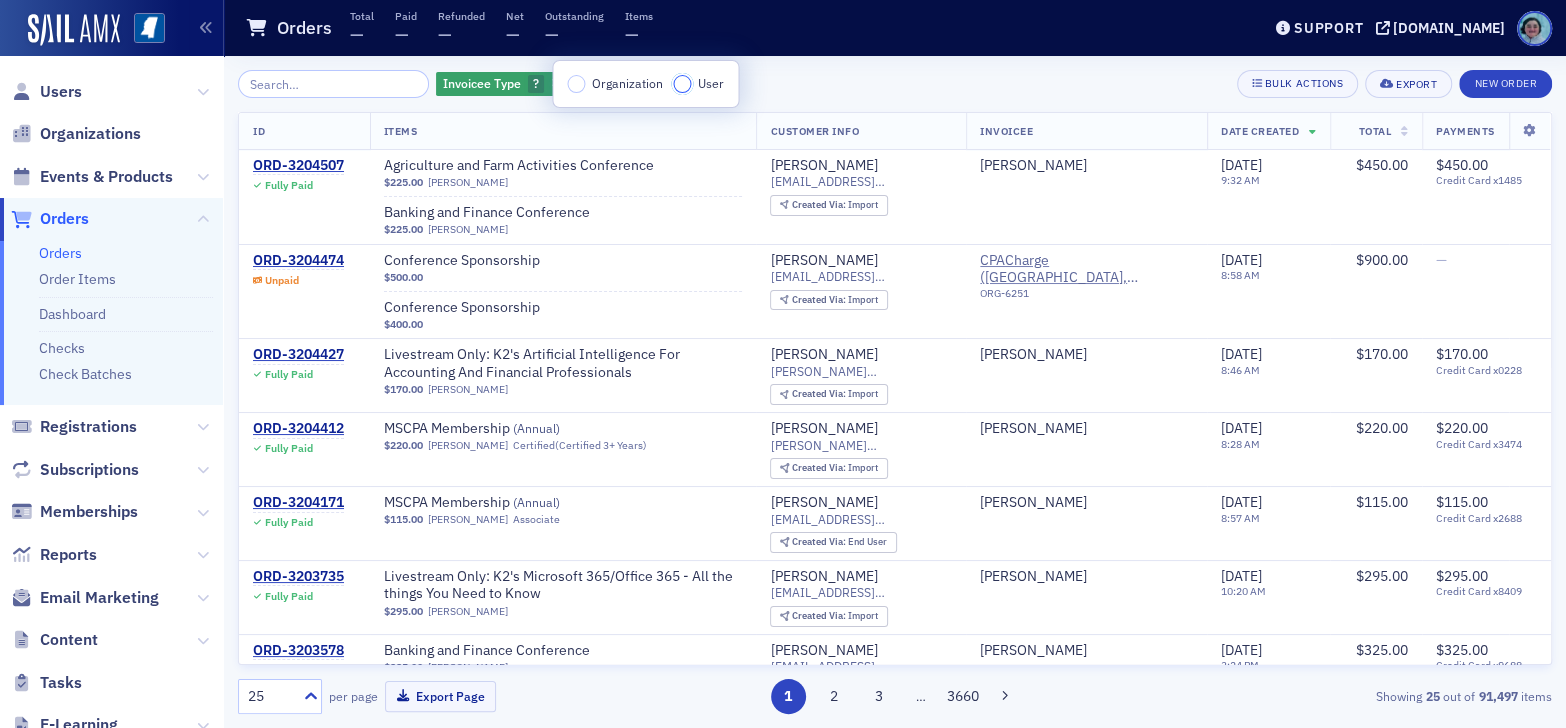 click on "User" at bounding box center [682, 84] 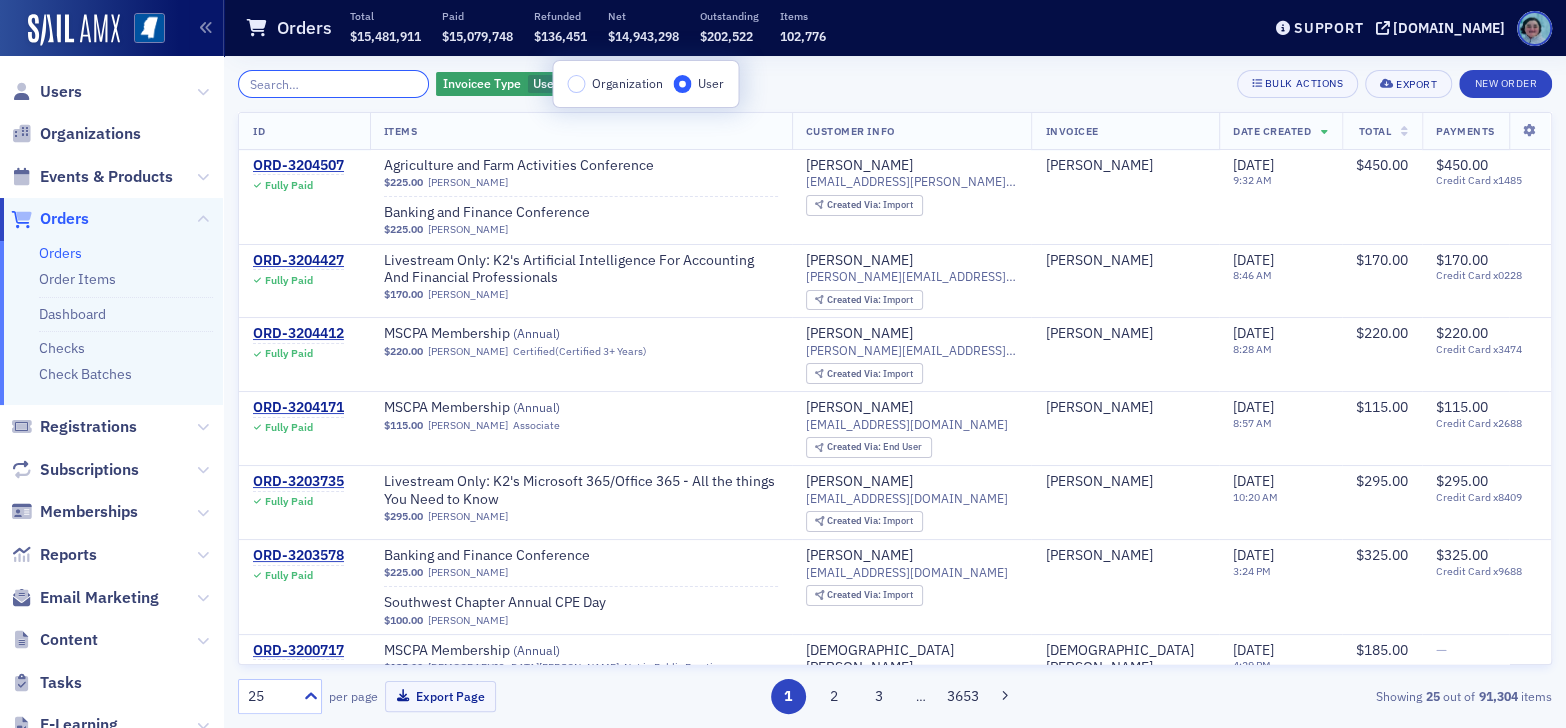 click 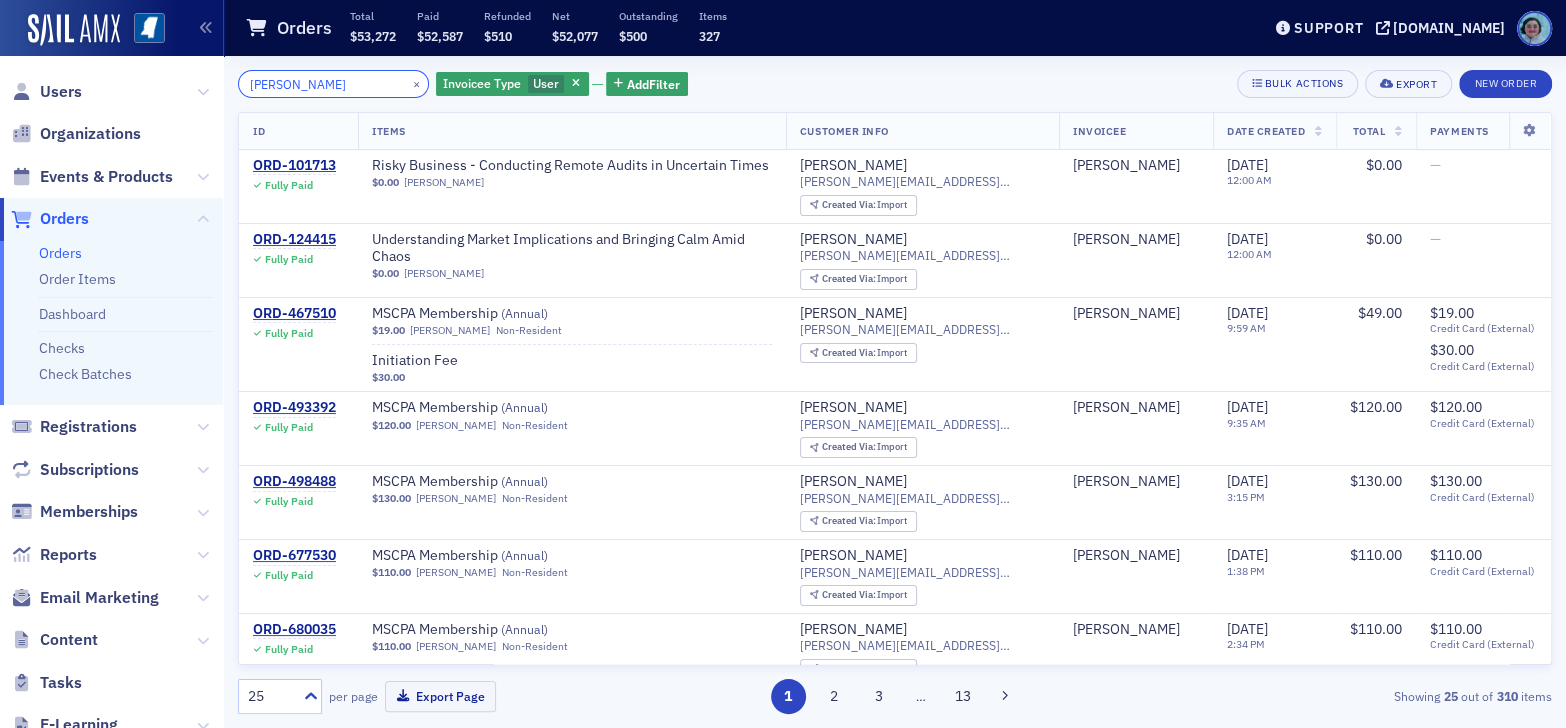 type on "[PERSON_NAME]" 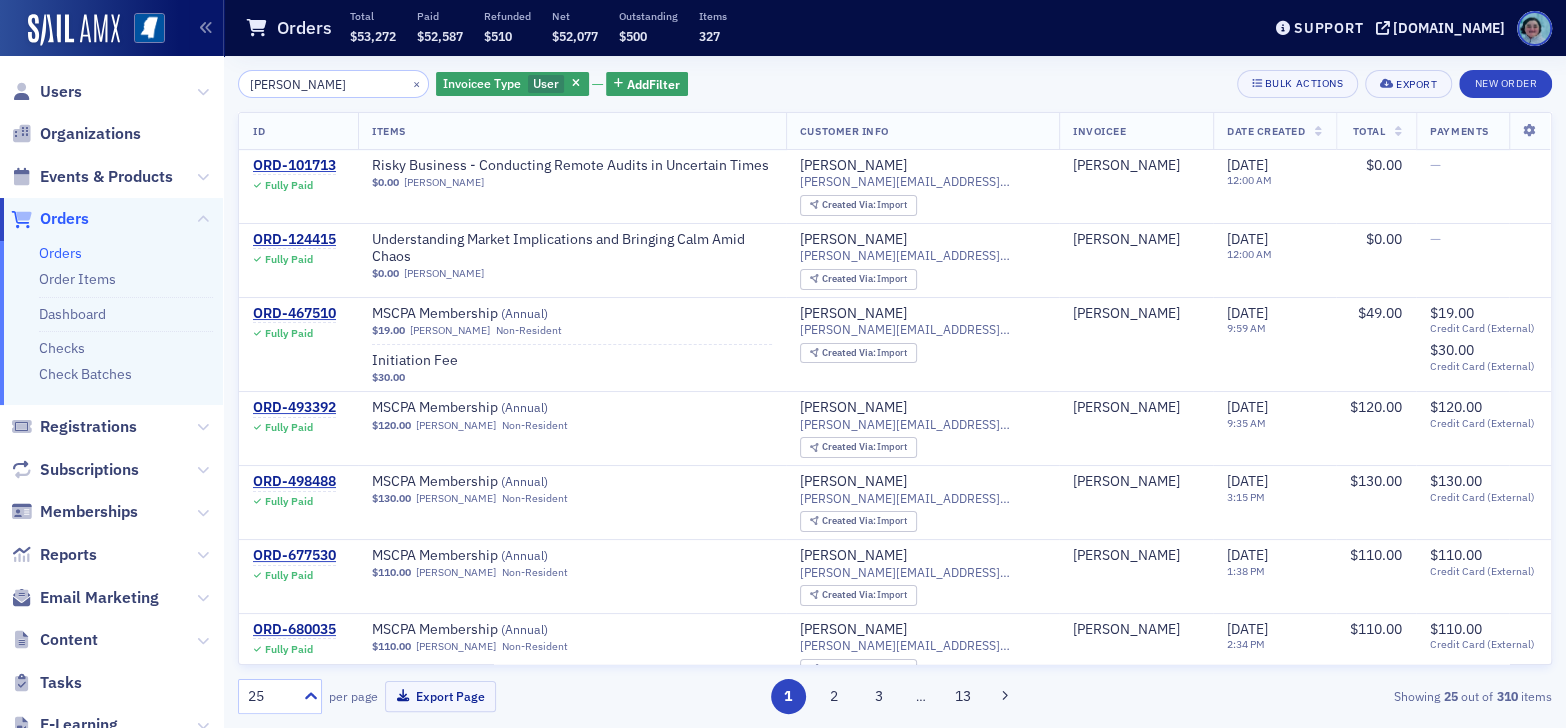 click 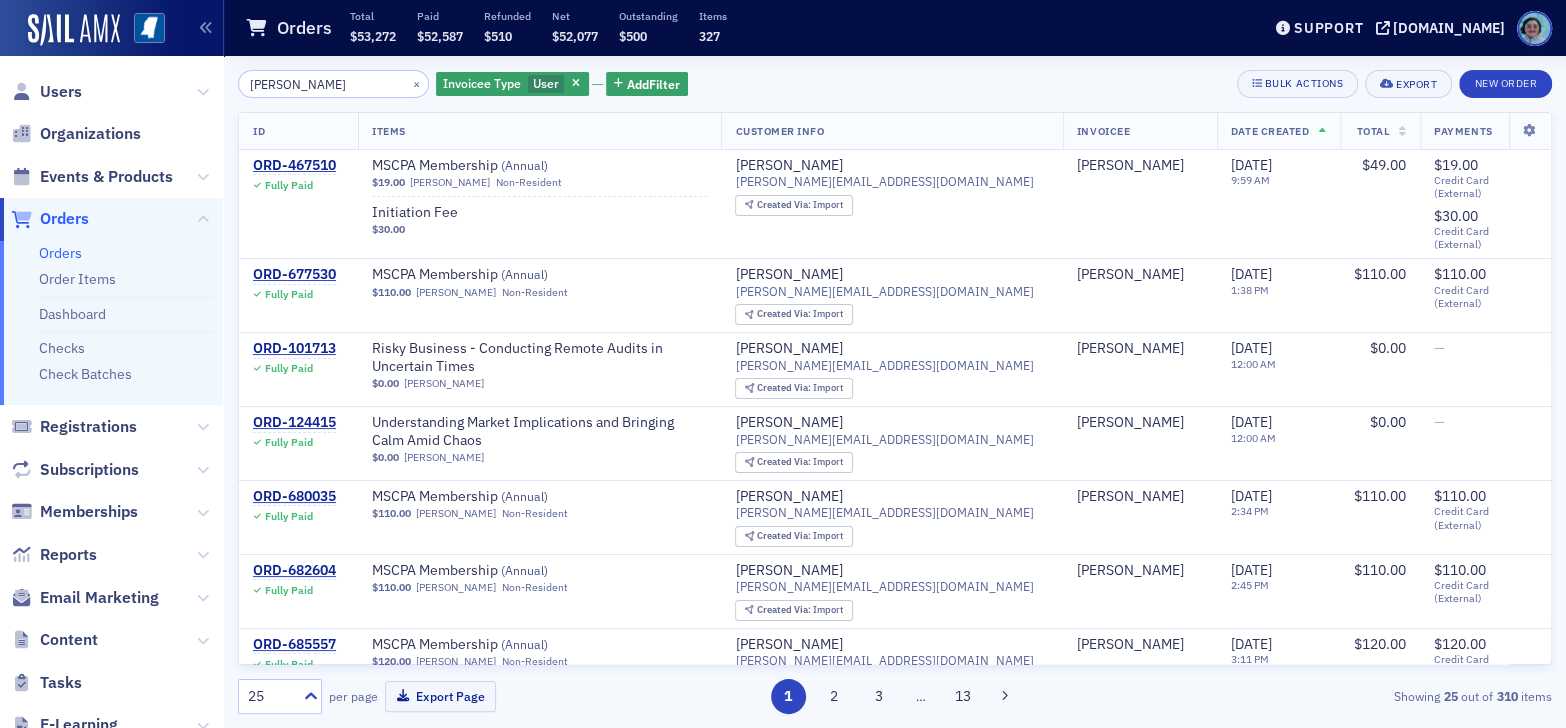click 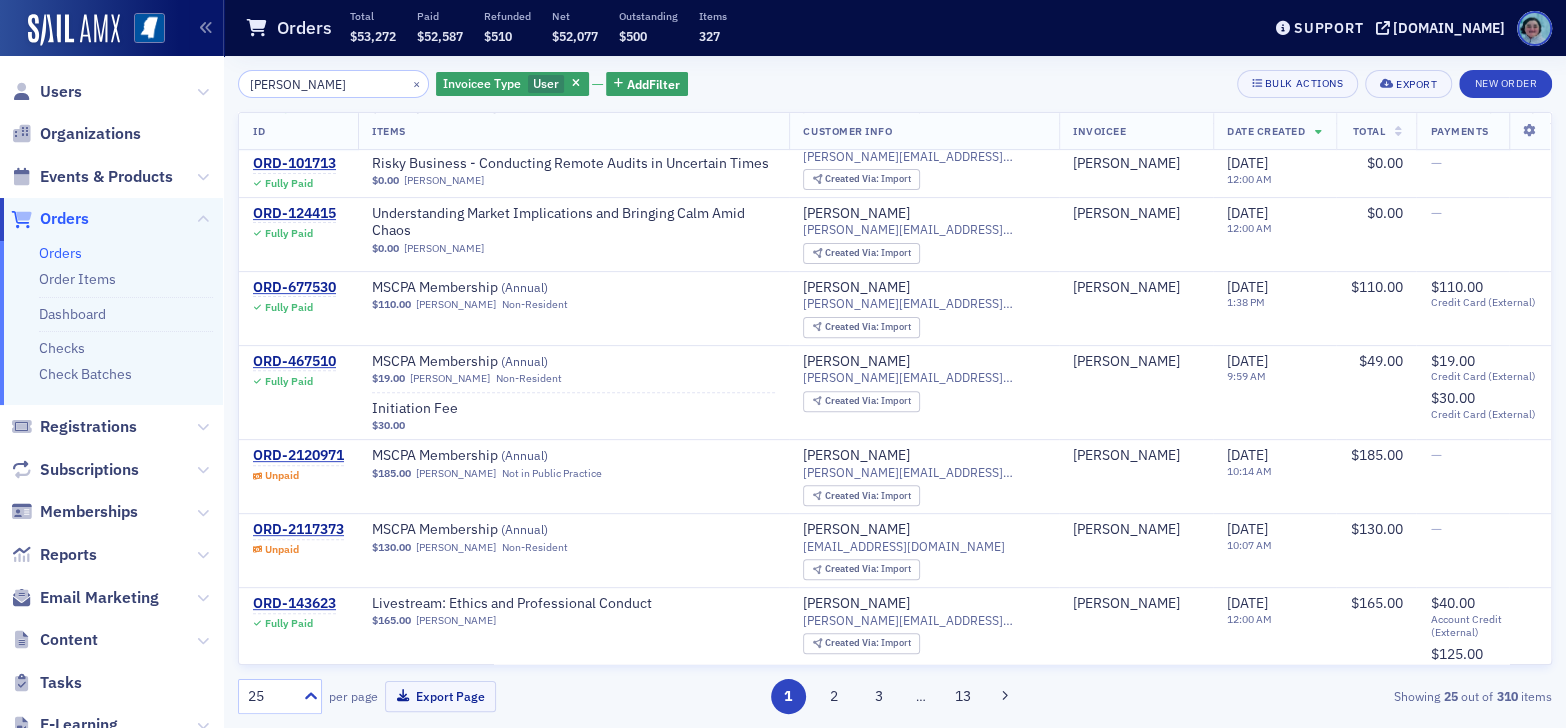 scroll, scrollTop: 500, scrollLeft: 0, axis: vertical 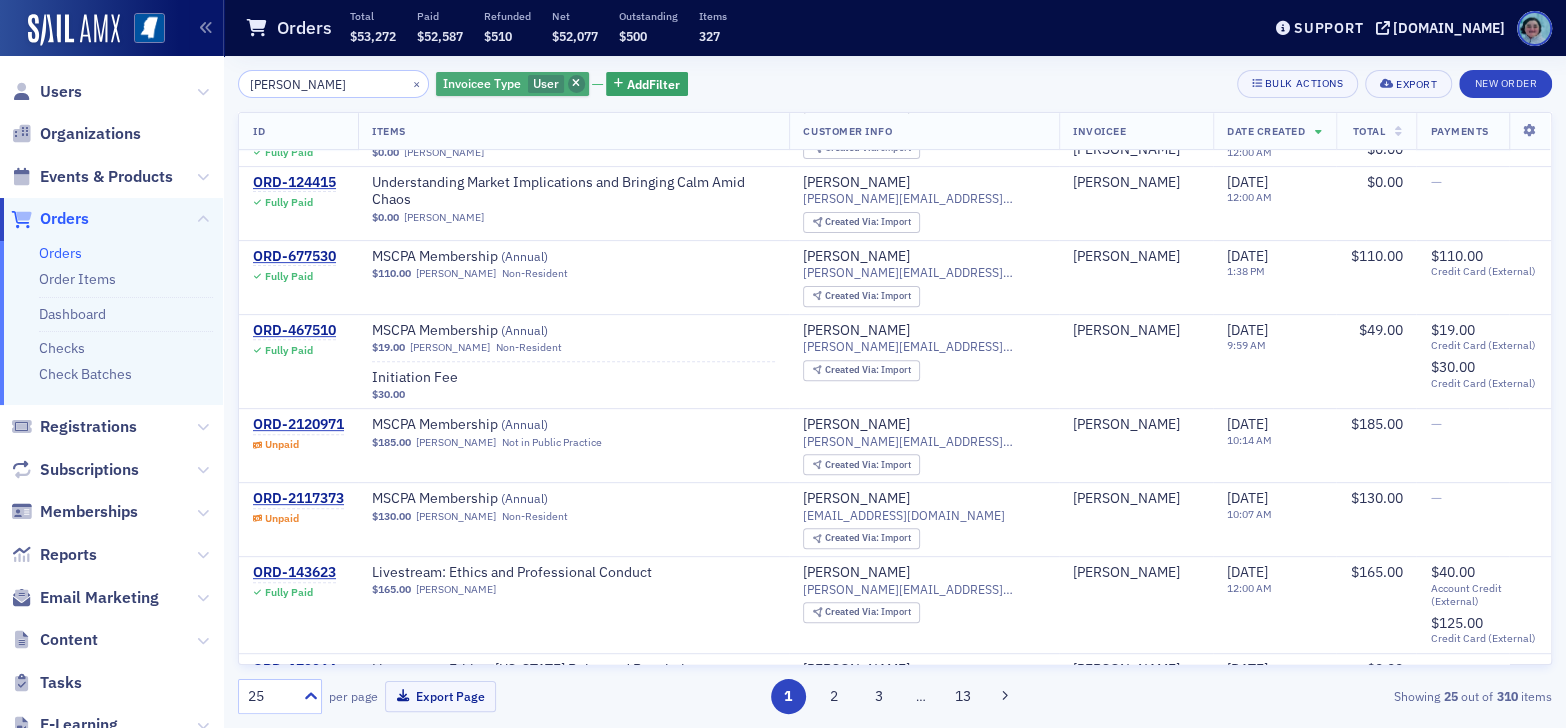 click 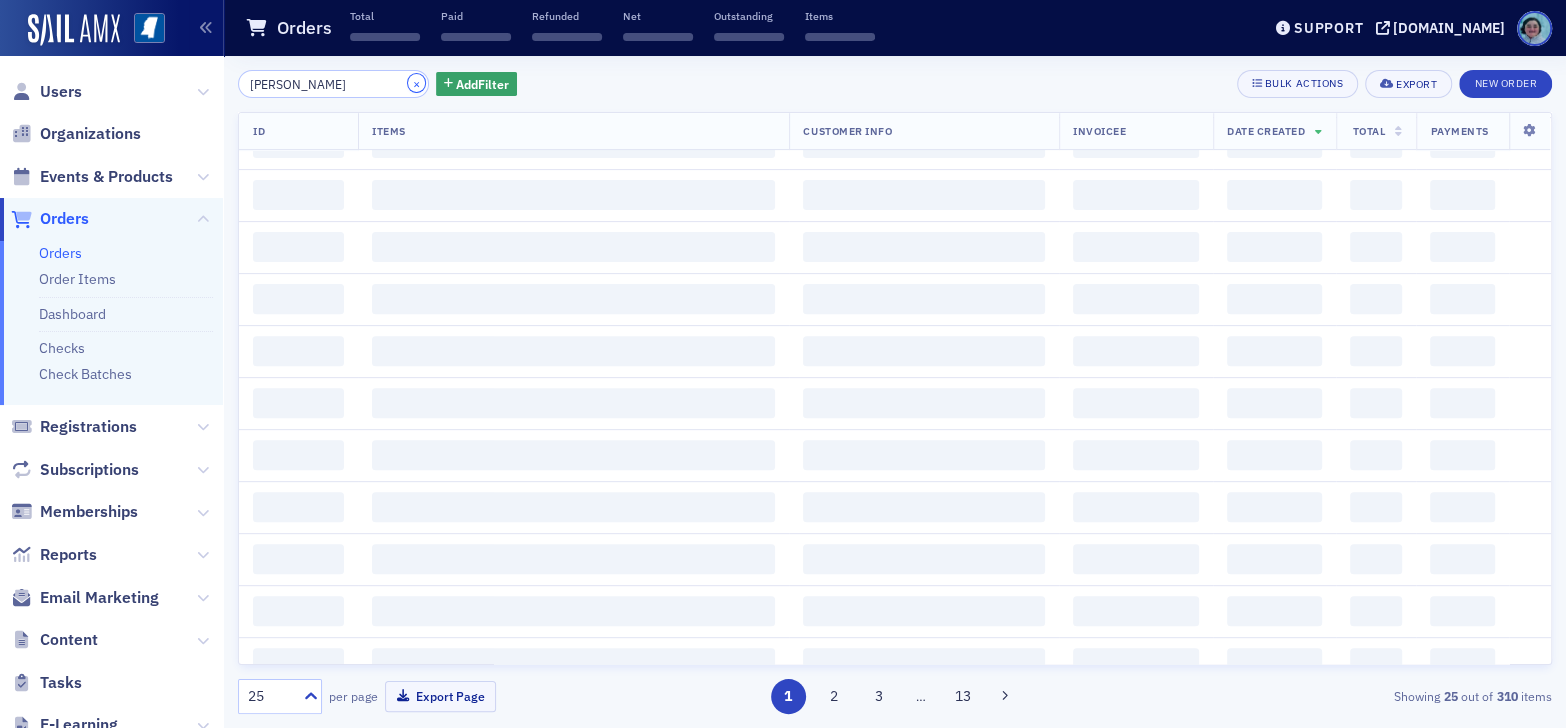 click on "×" 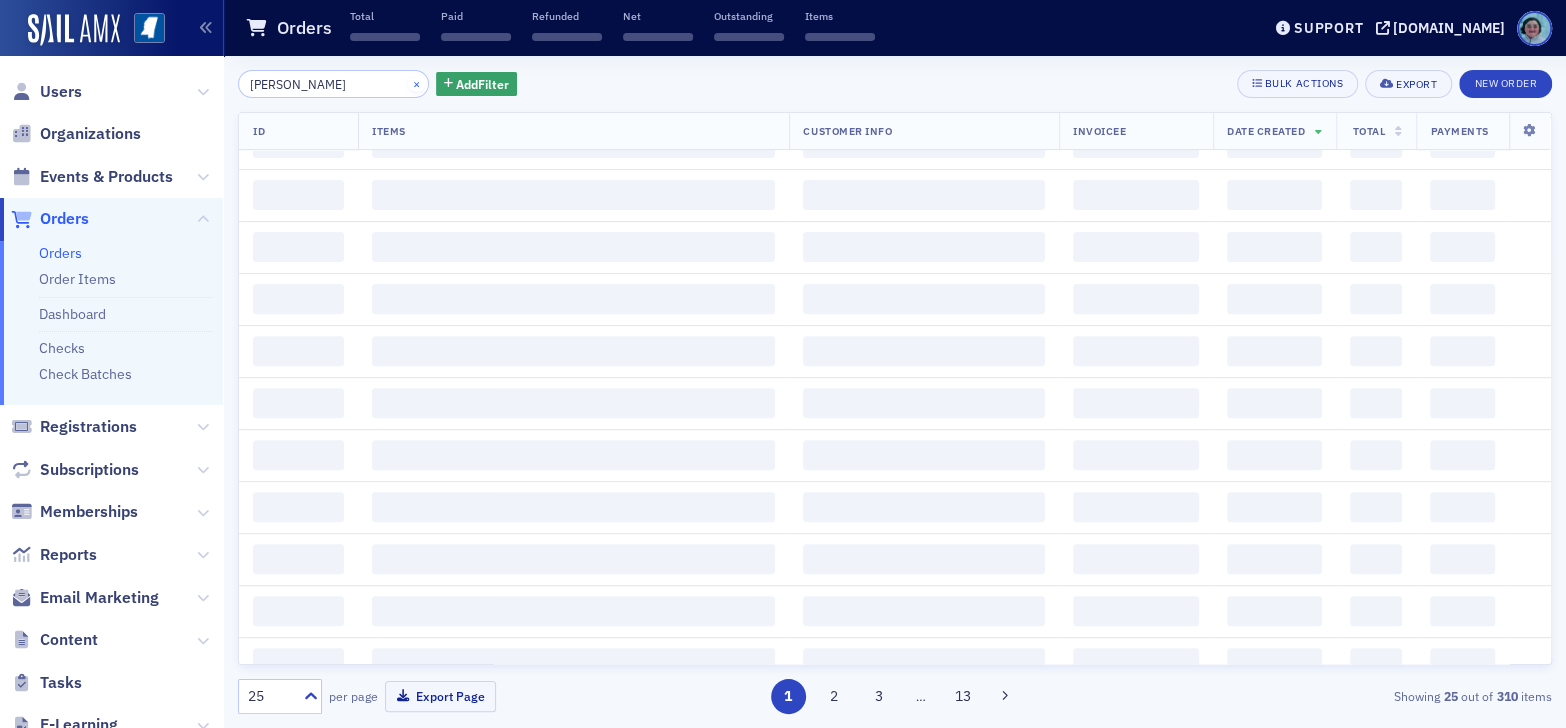 type 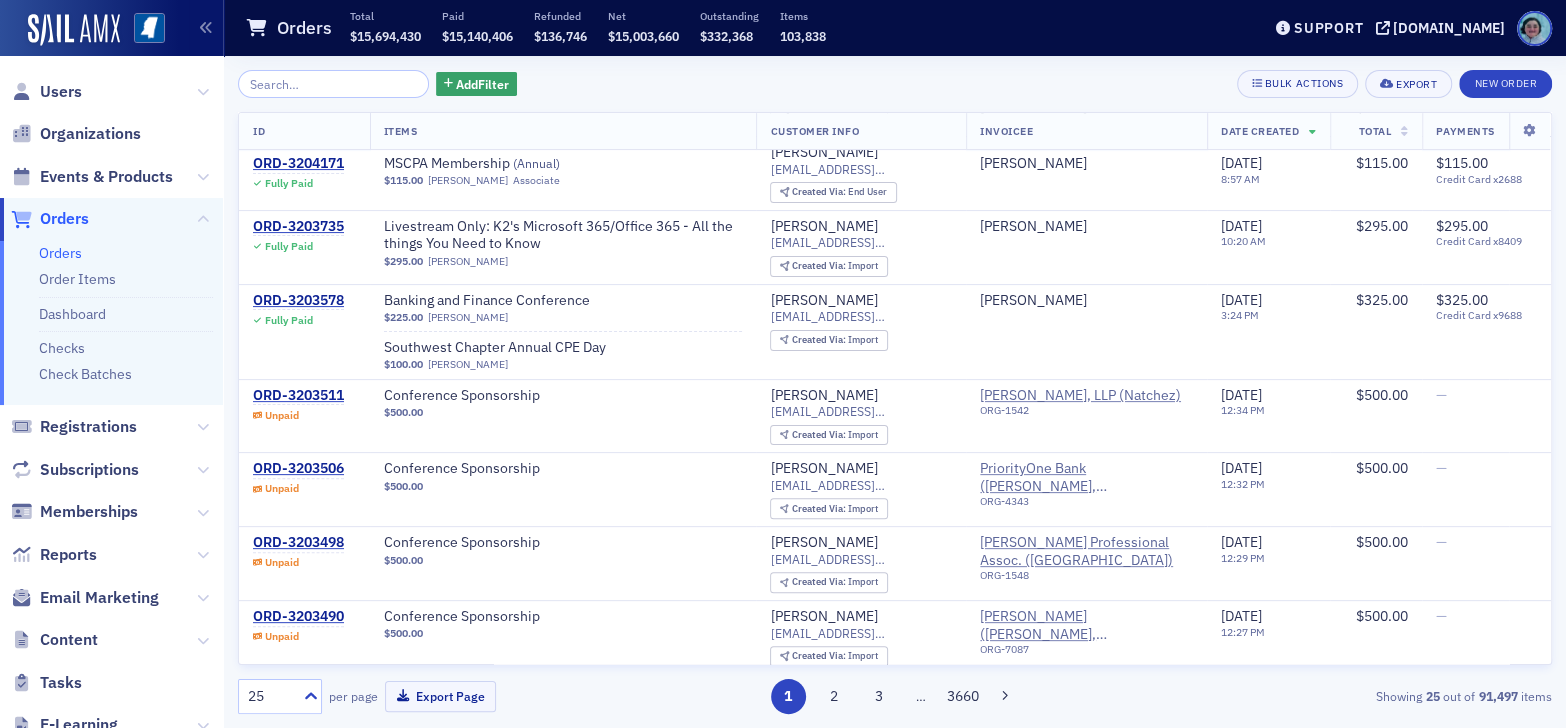 scroll, scrollTop: 0, scrollLeft: 0, axis: both 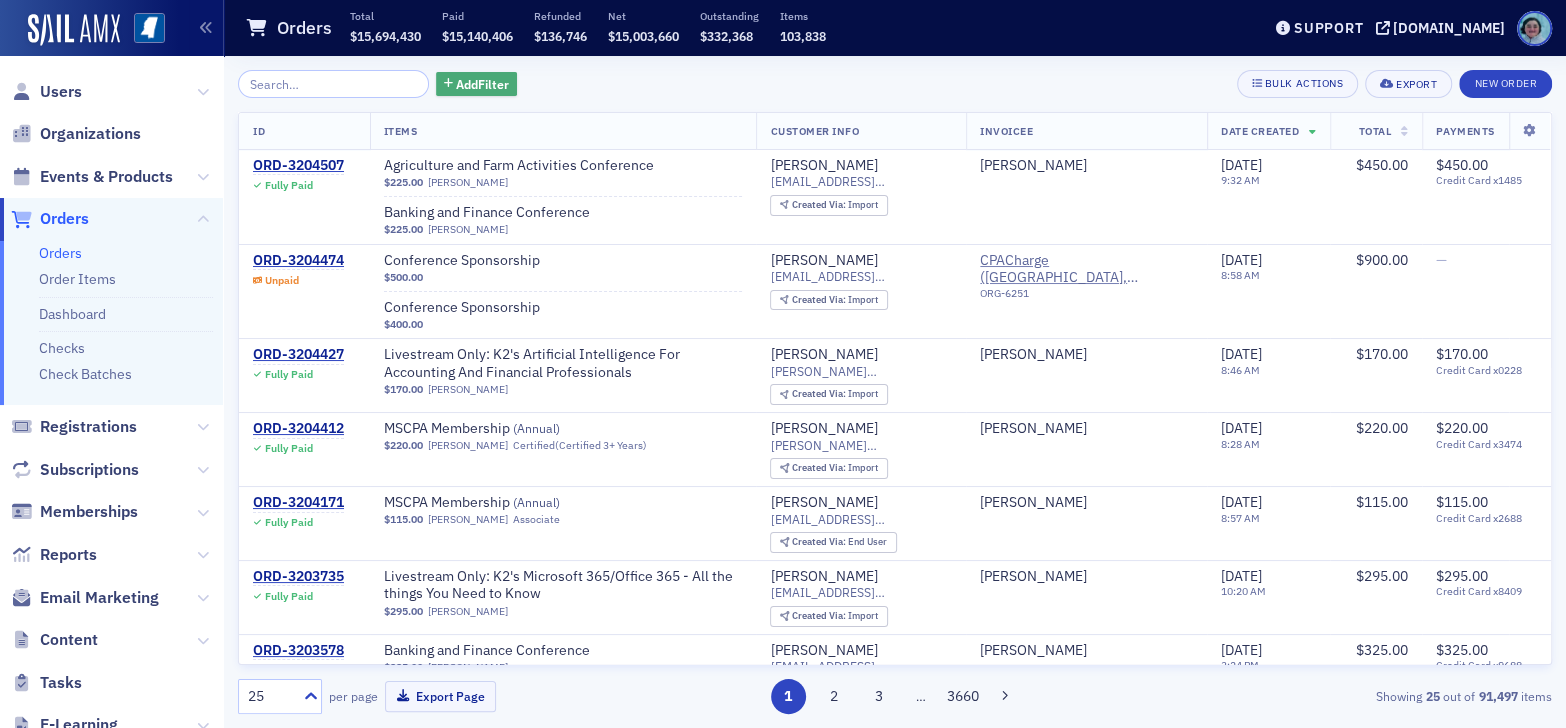 click on "Add  Filter" 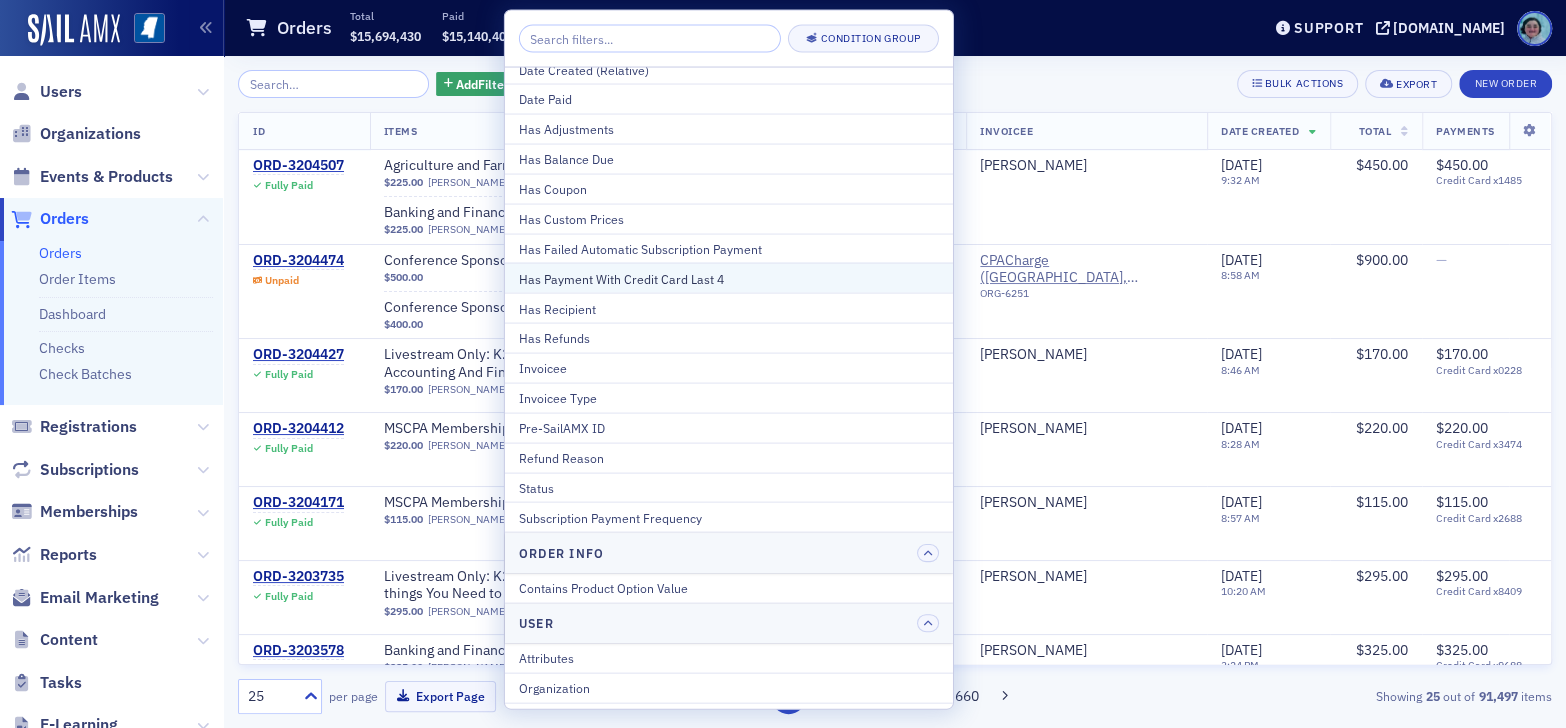 scroll, scrollTop: 200, scrollLeft: 0, axis: vertical 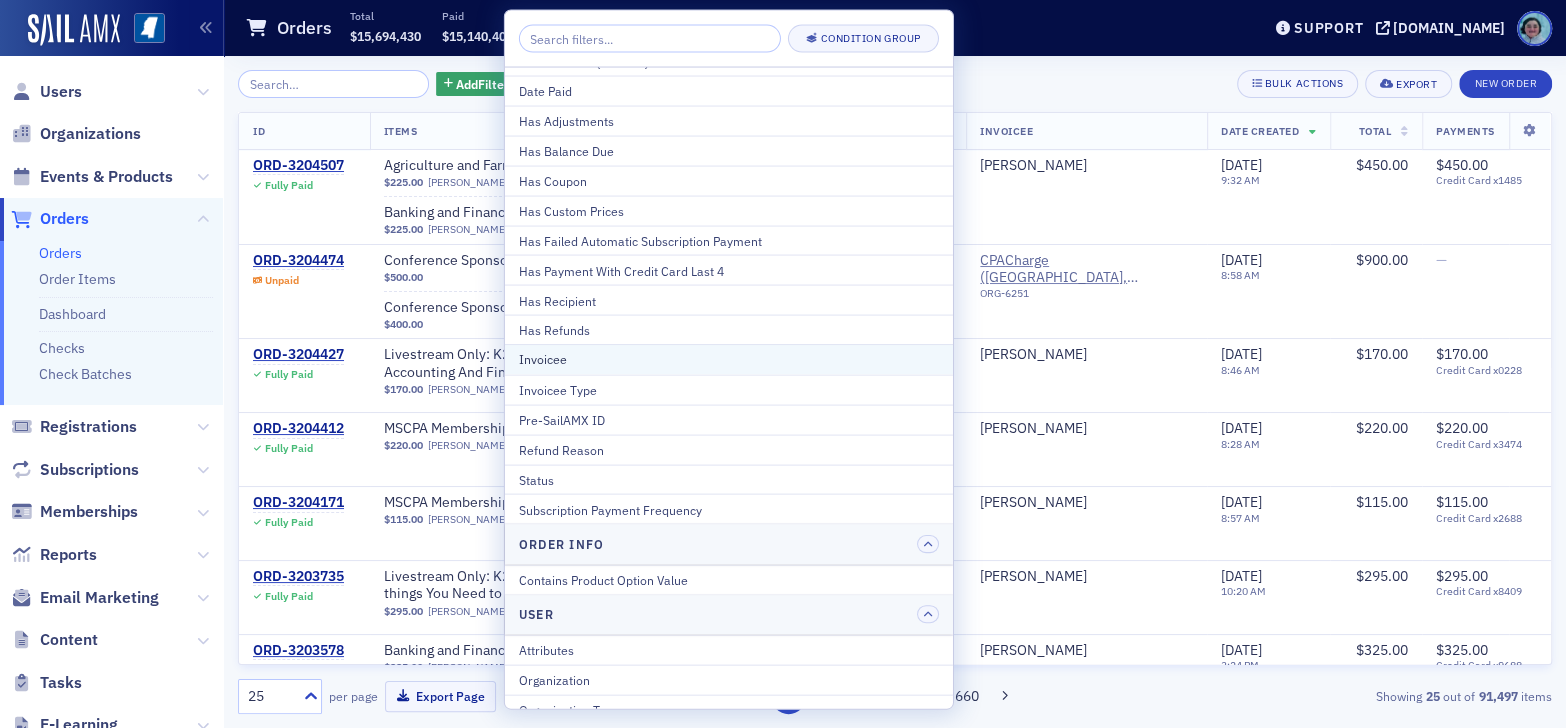 click on "Invoicee" at bounding box center [729, 360] 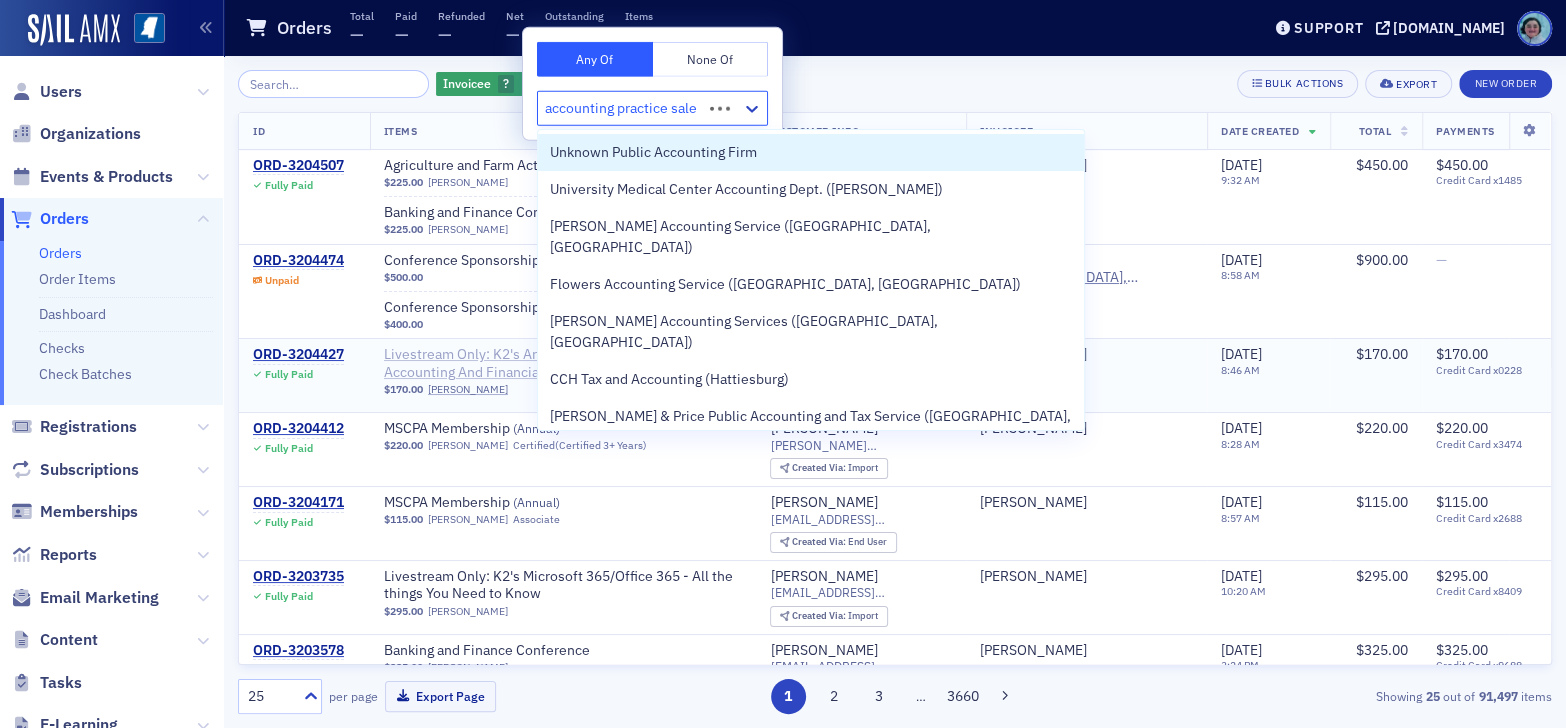 type on "accounting practice sales" 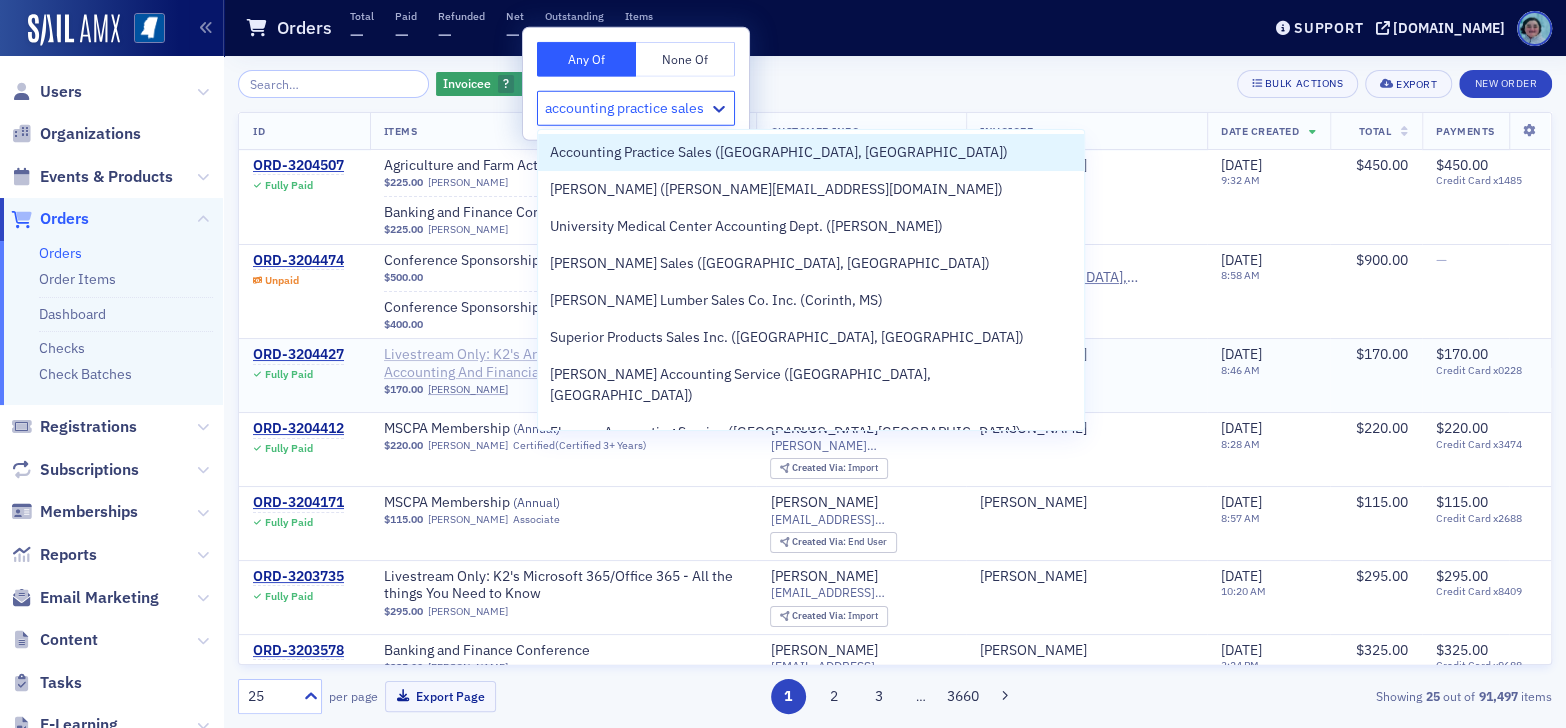 type 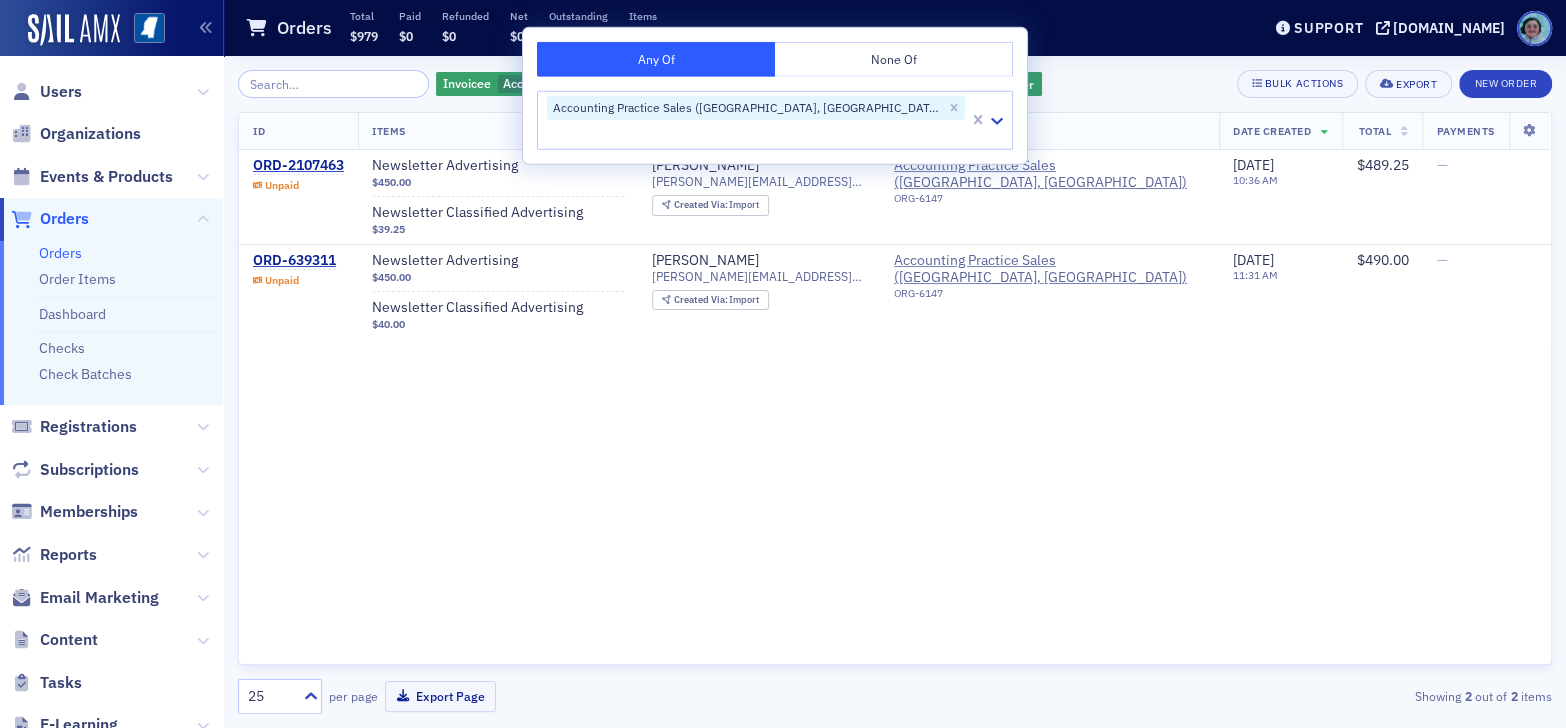 click on "Invoicee Accounting Practice Sales ([GEOGRAPHIC_DATA], [GEOGRAPHIC_DATA]) Add  Filter Bulk Actions Export New Order" 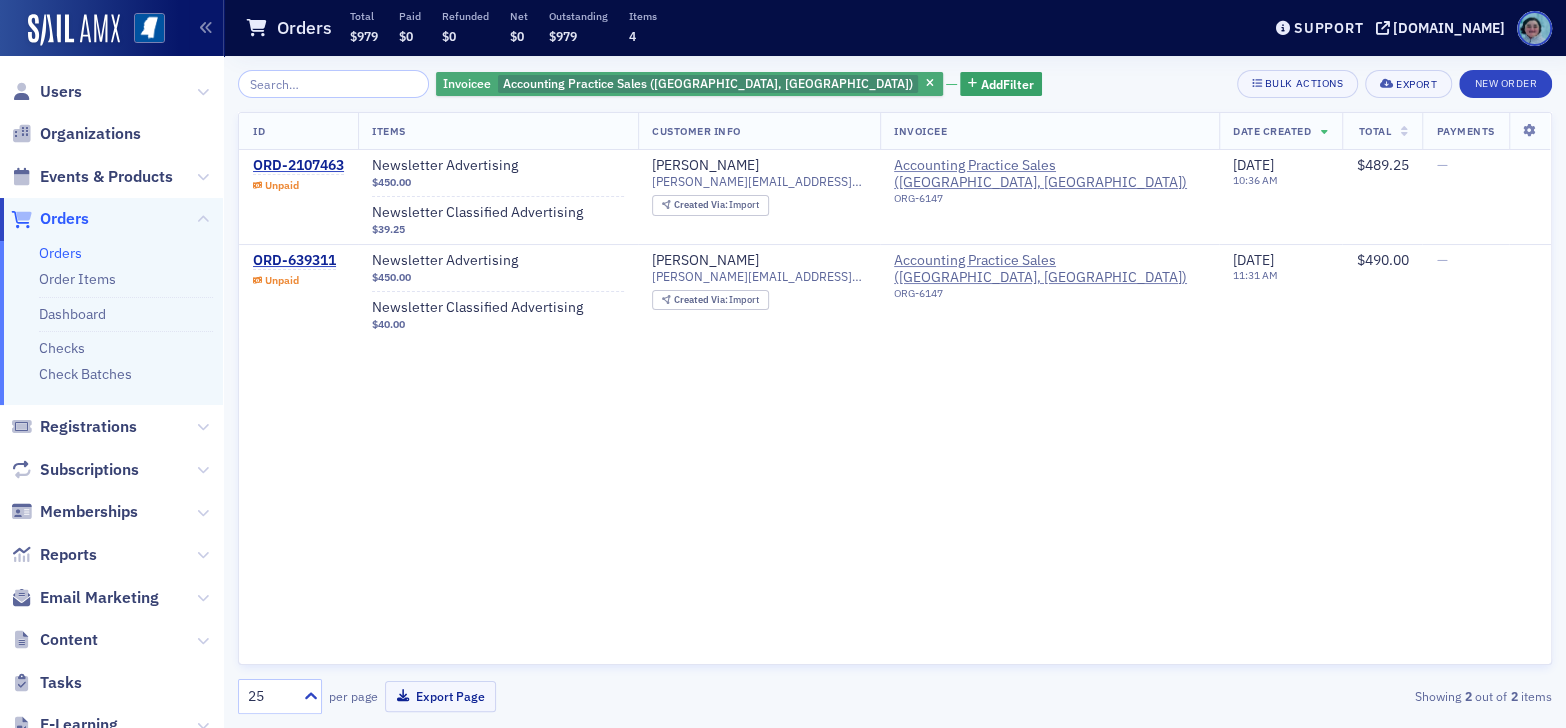 click 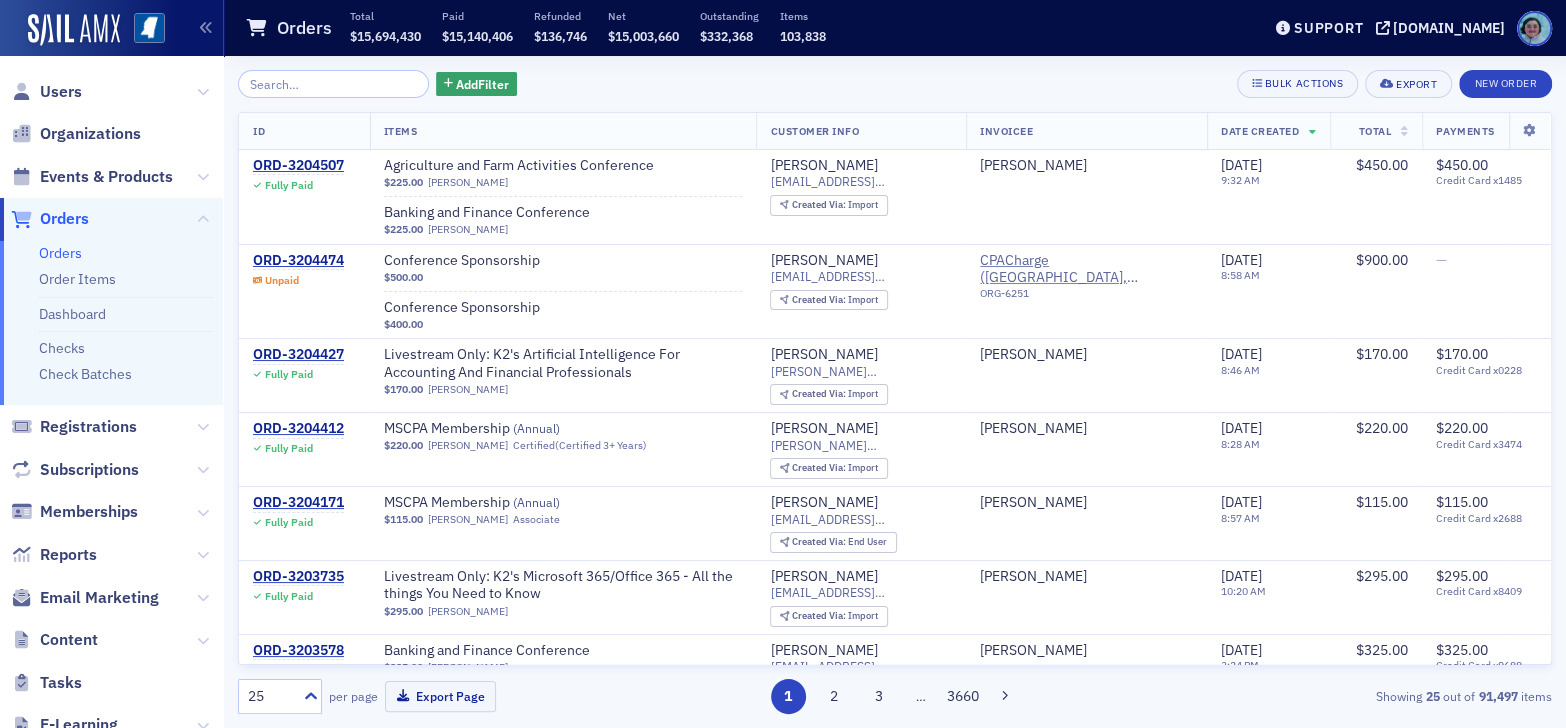 click on "Add  Filter Bulk Actions Export New Order" 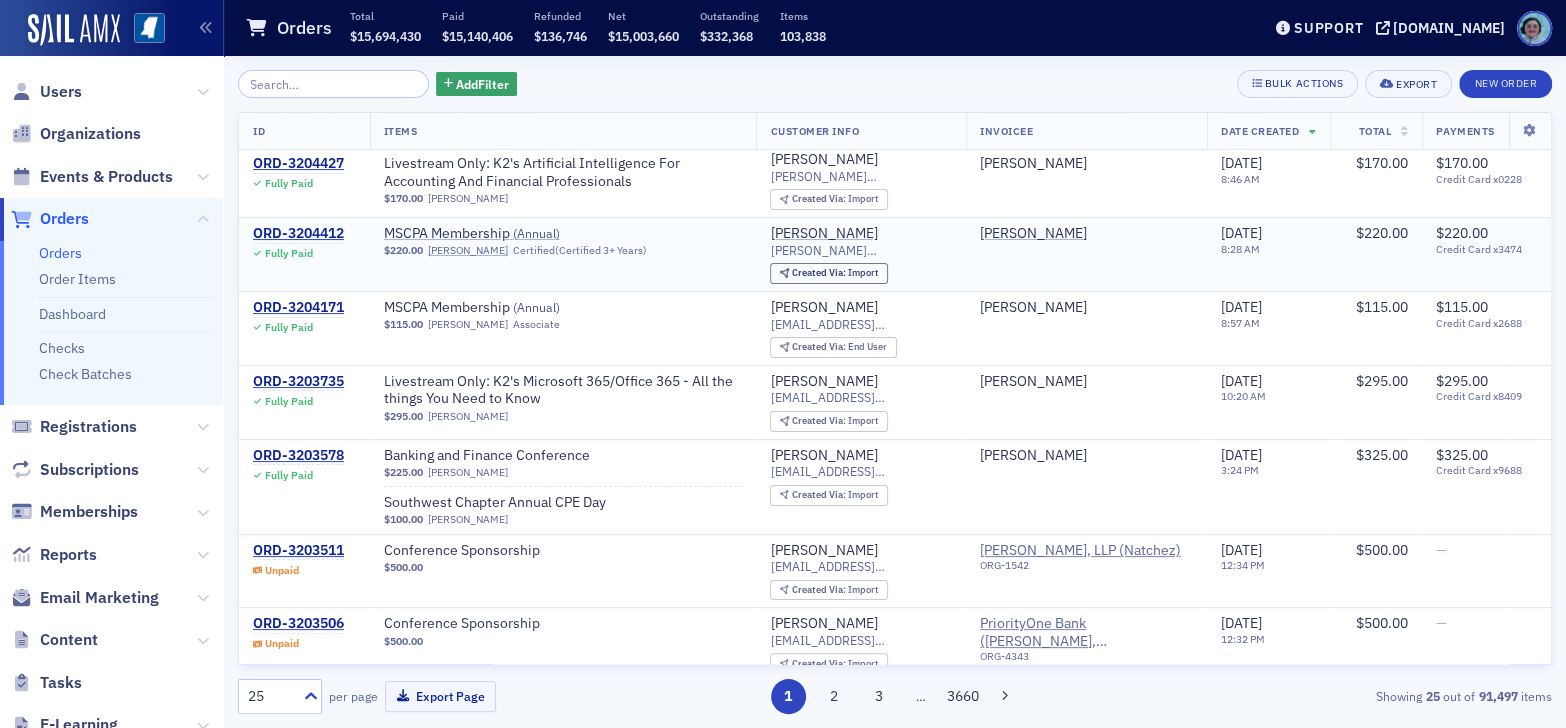 scroll, scrollTop: 200, scrollLeft: 0, axis: vertical 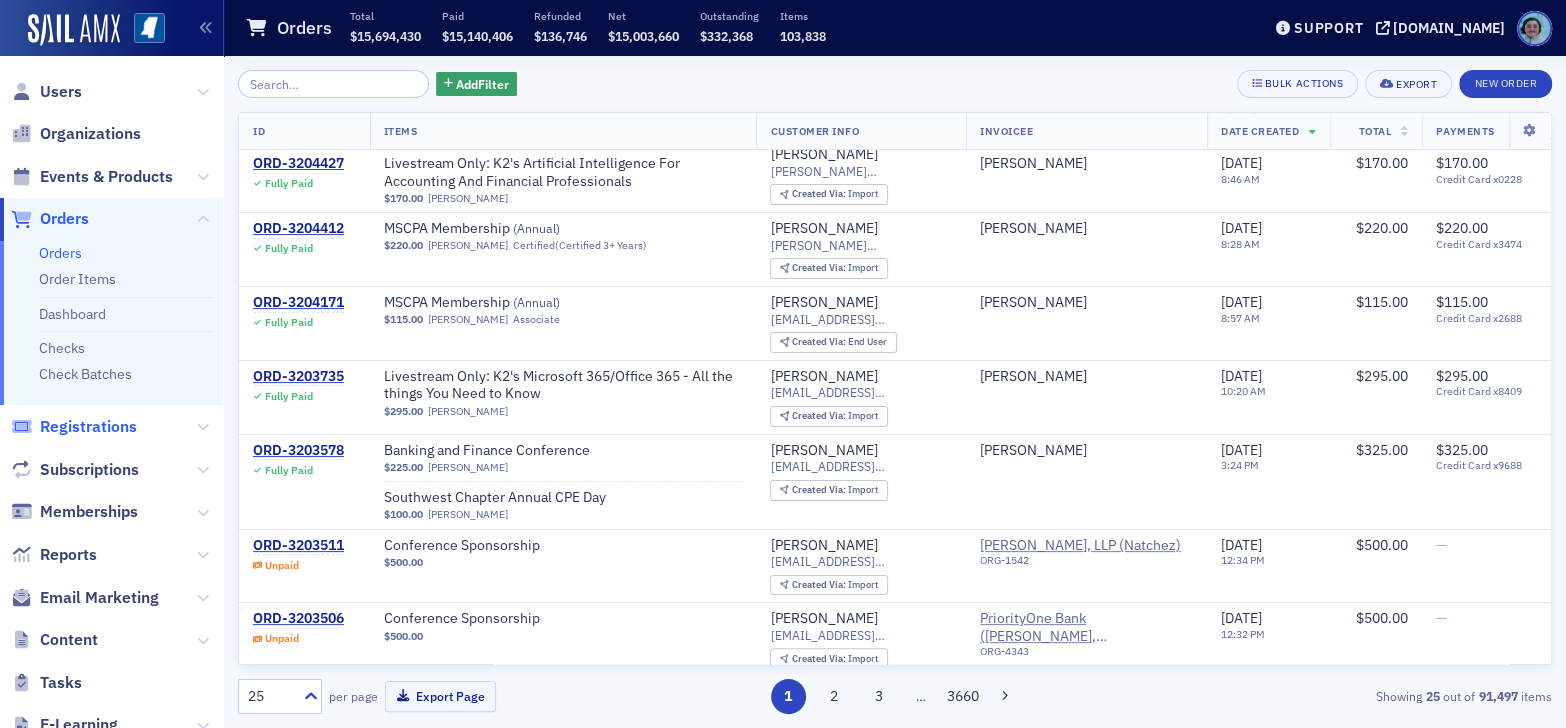 click on "Registrations" 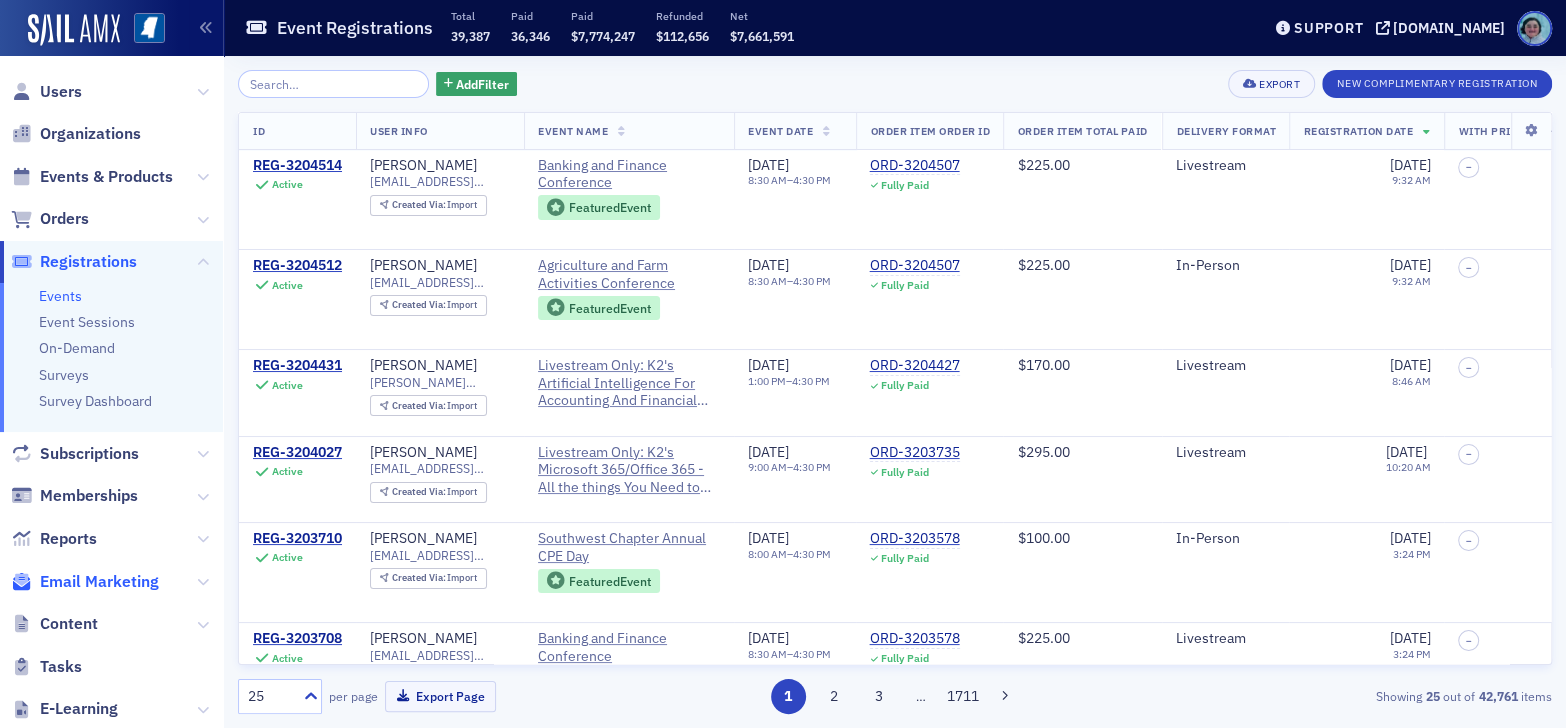 click on "Email Marketing" 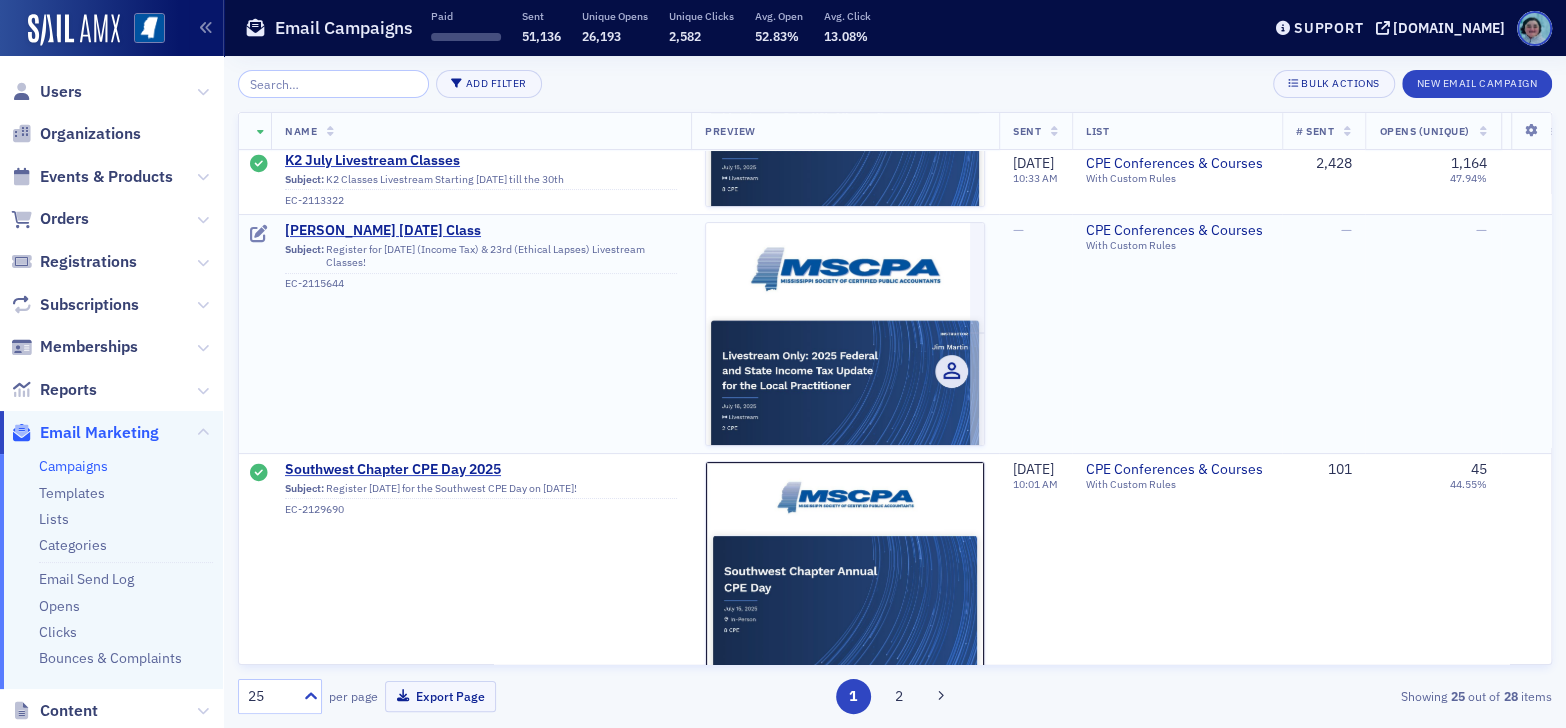 scroll, scrollTop: 200, scrollLeft: 0, axis: vertical 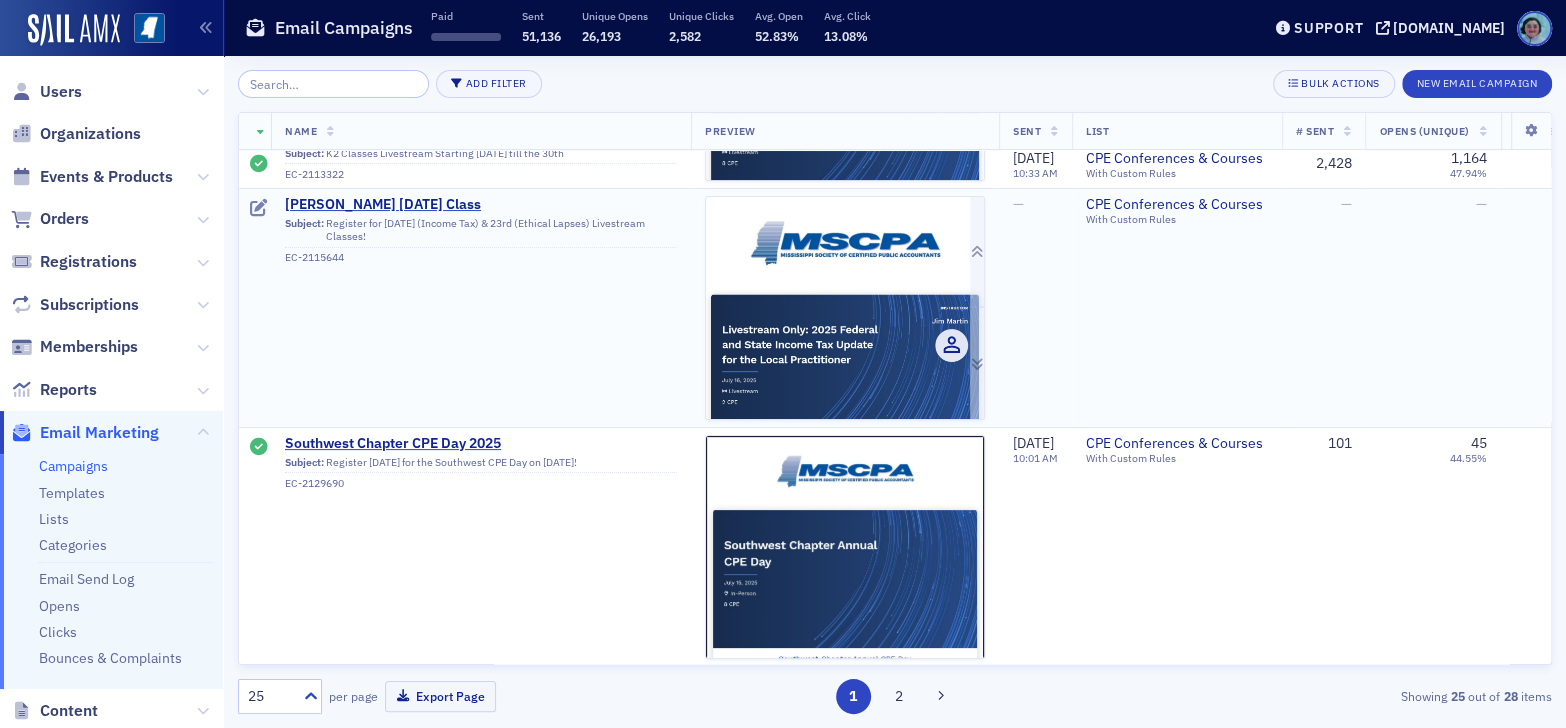 click 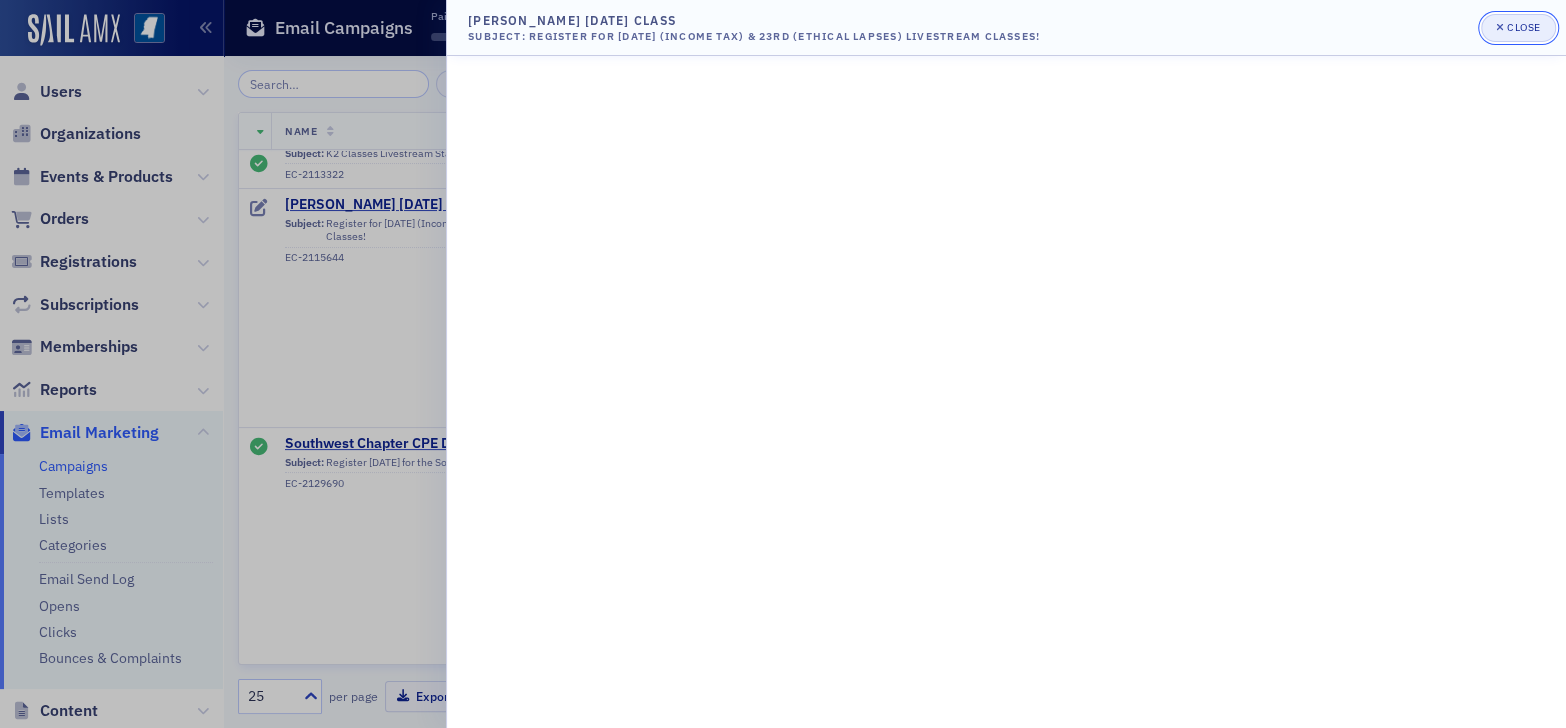 click on "Close" at bounding box center [1524, 27] 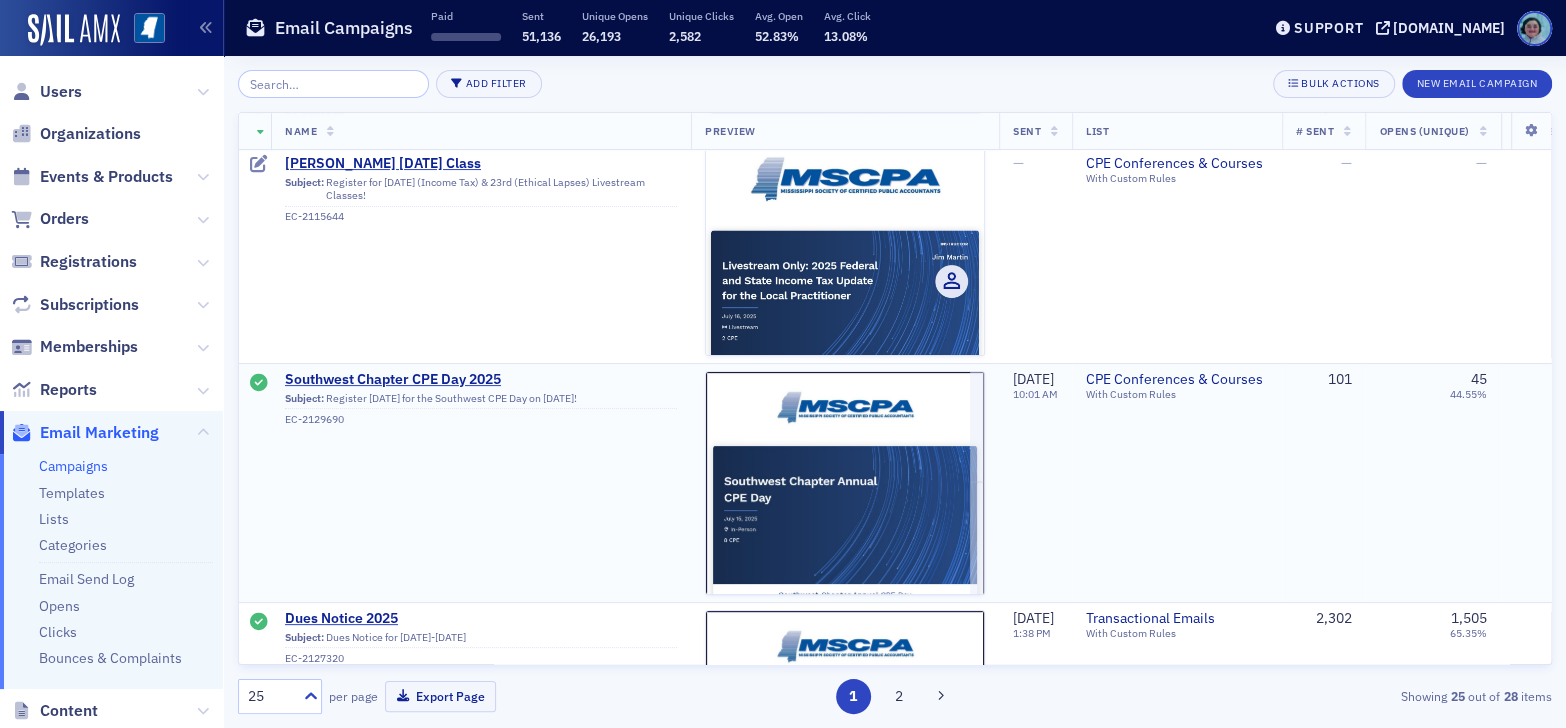 scroll, scrollTop: 300, scrollLeft: 0, axis: vertical 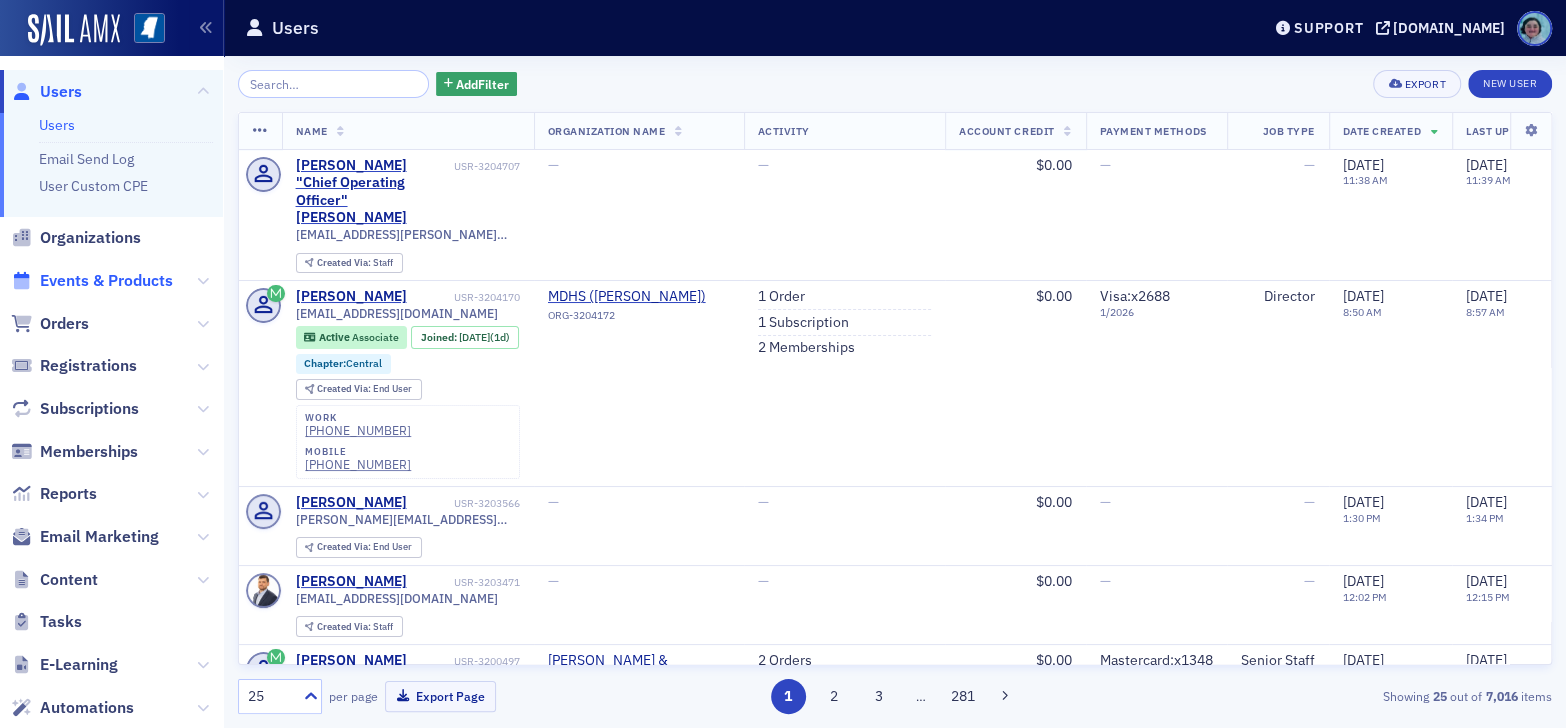 click on "Events & Products" 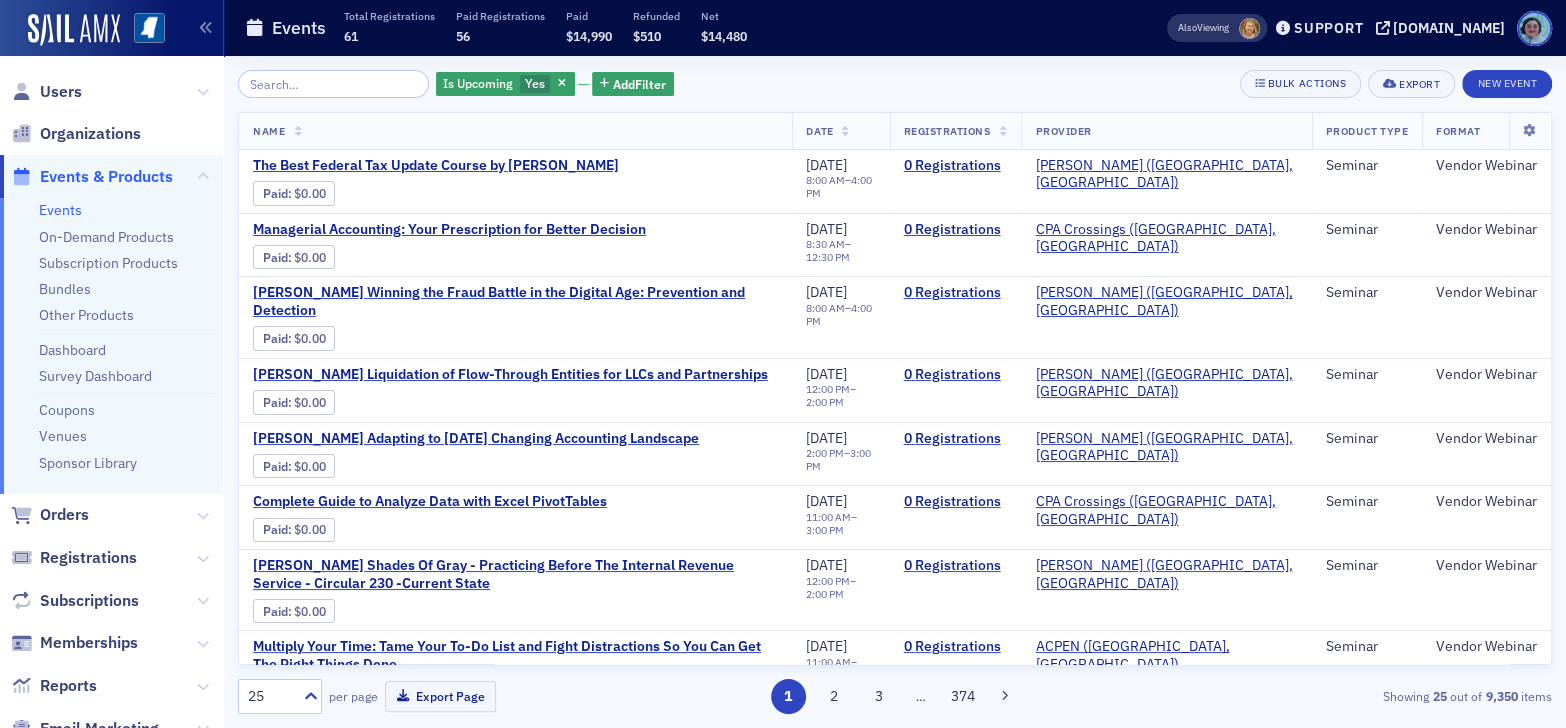 click 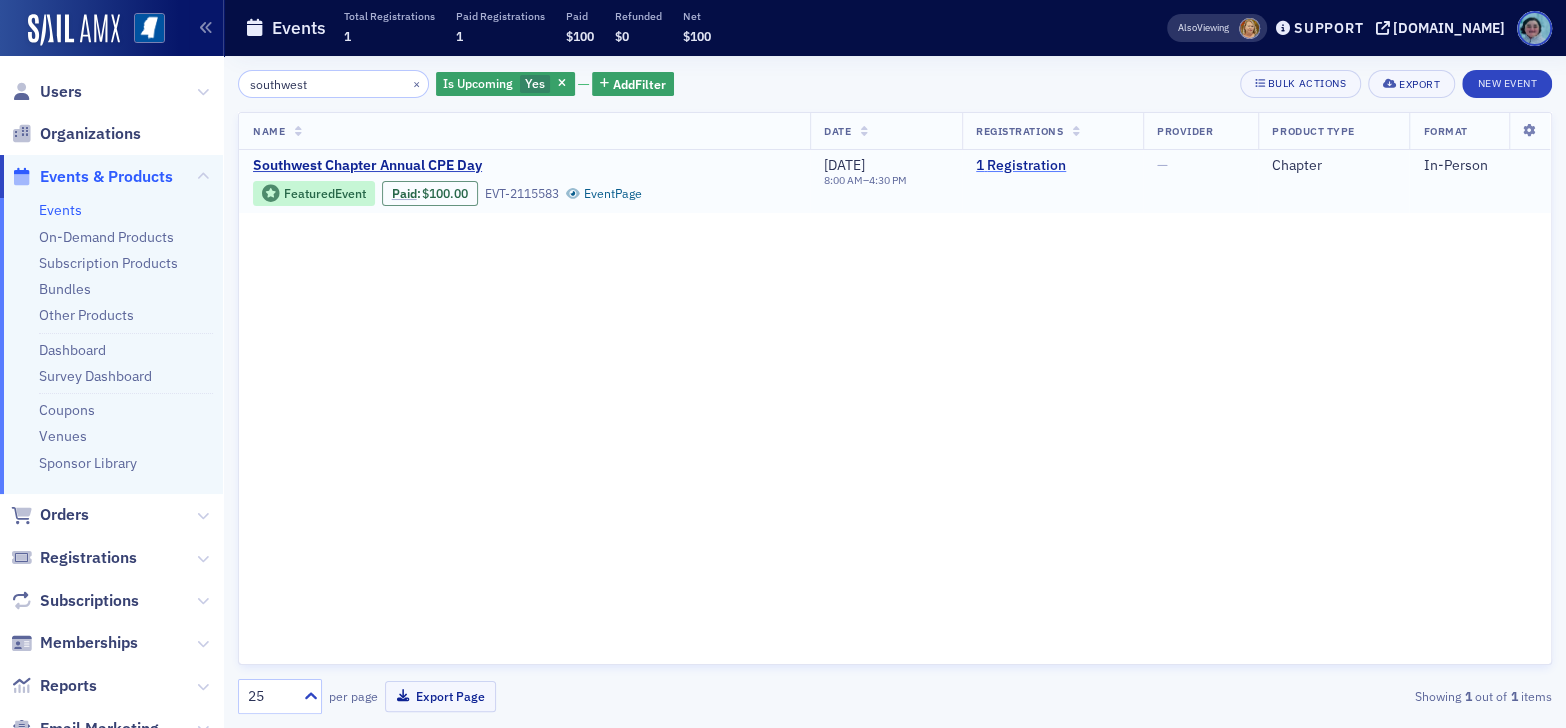 type on "southwest" 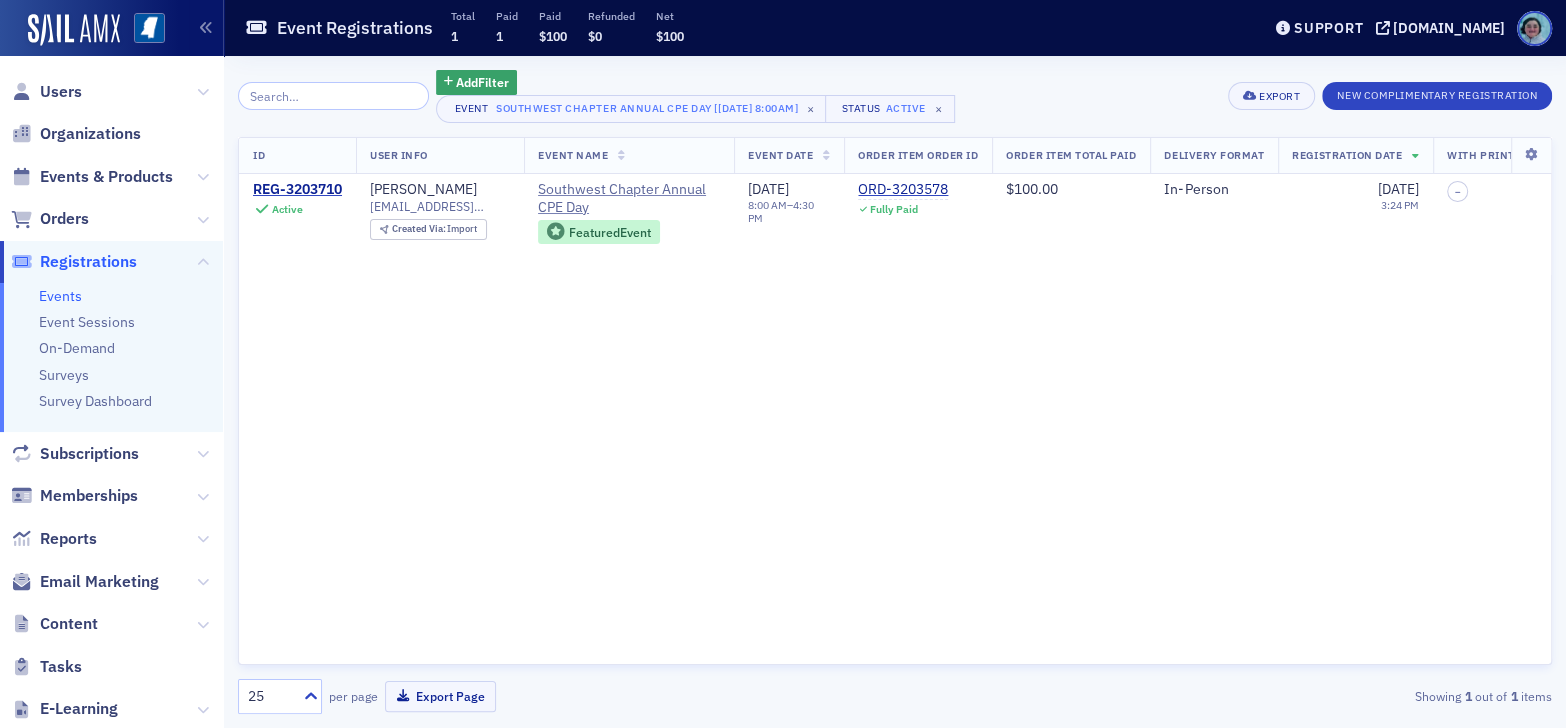 click on "Registrations" 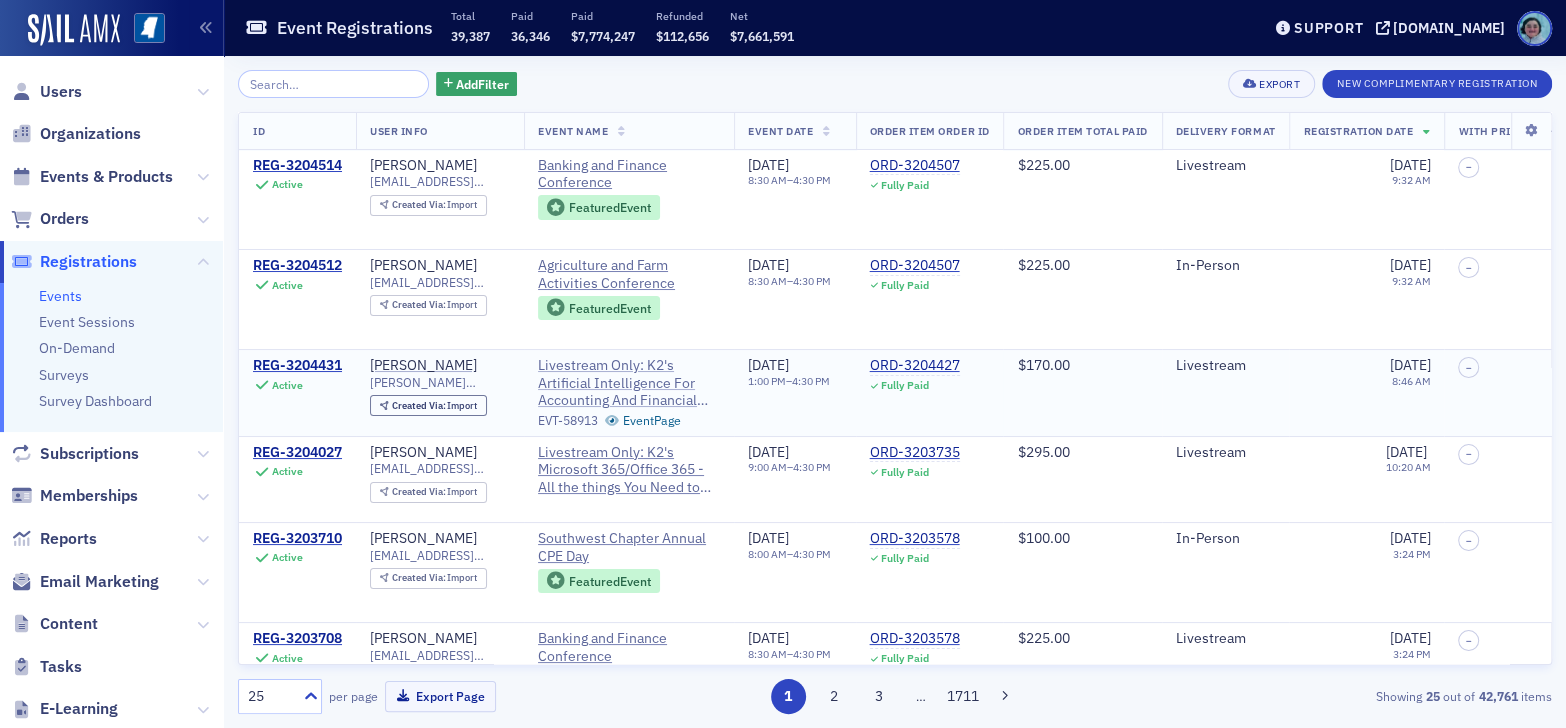 click on "Livestream Only: K2's Artificial Intelligence For Accounting And Financial Professionals" 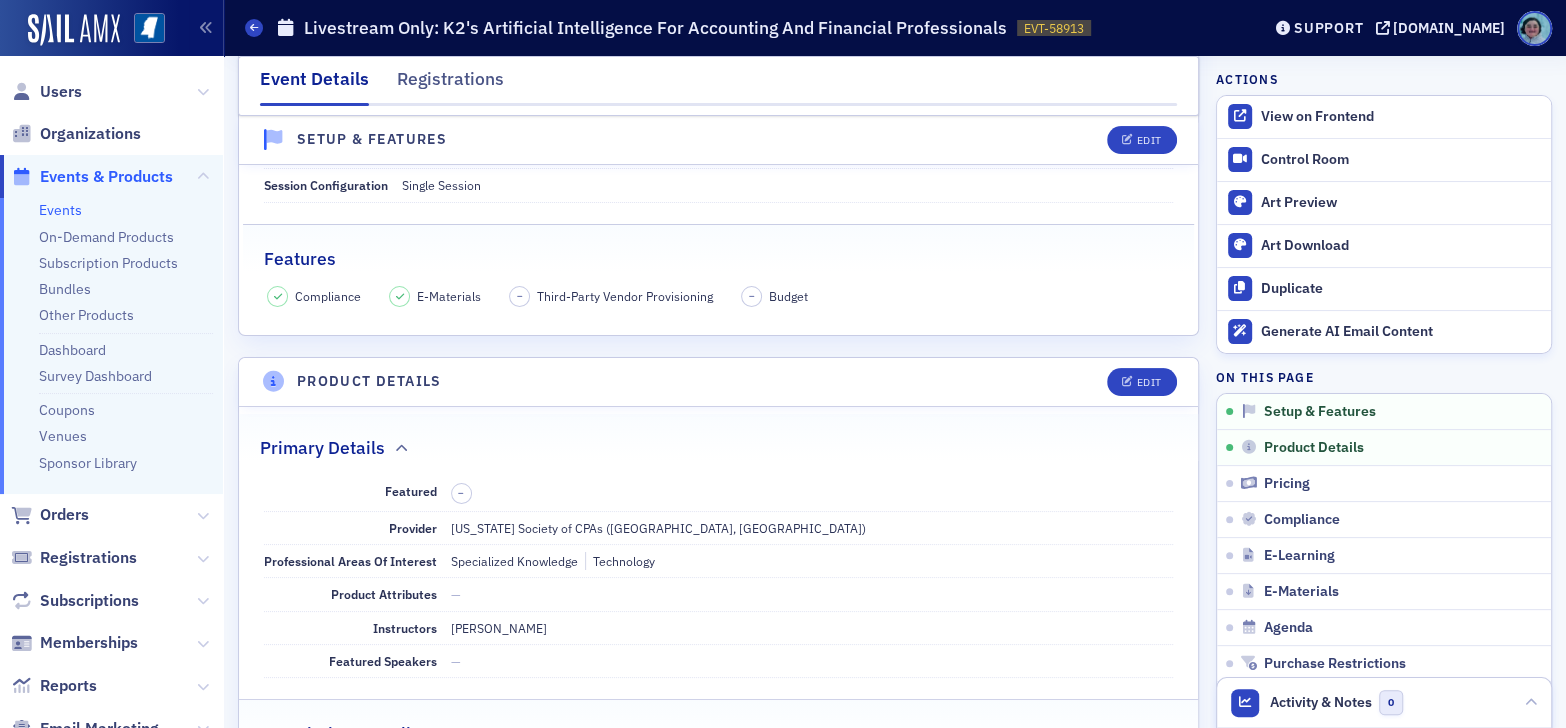 scroll, scrollTop: 400, scrollLeft: 0, axis: vertical 